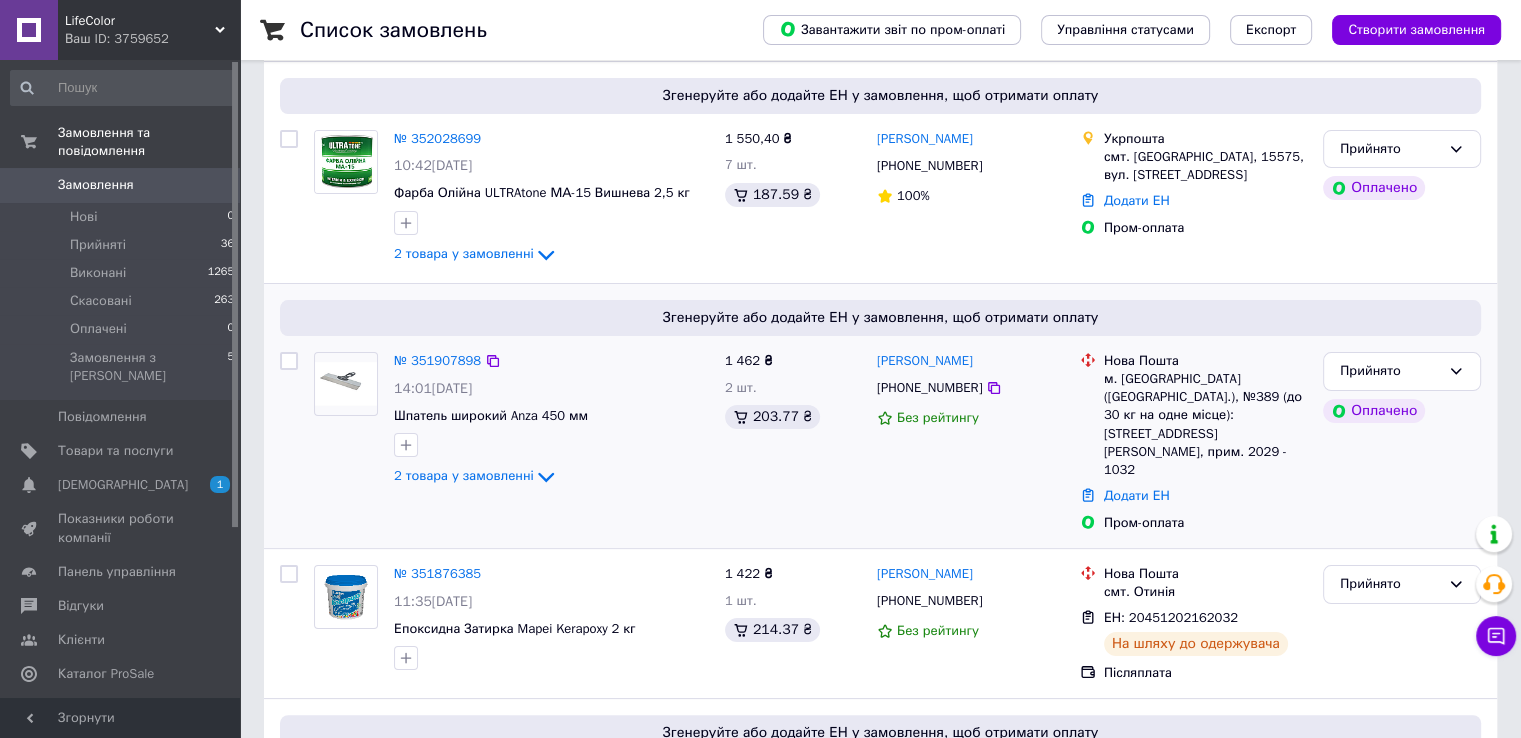 scroll, scrollTop: 300, scrollLeft: 0, axis: vertical 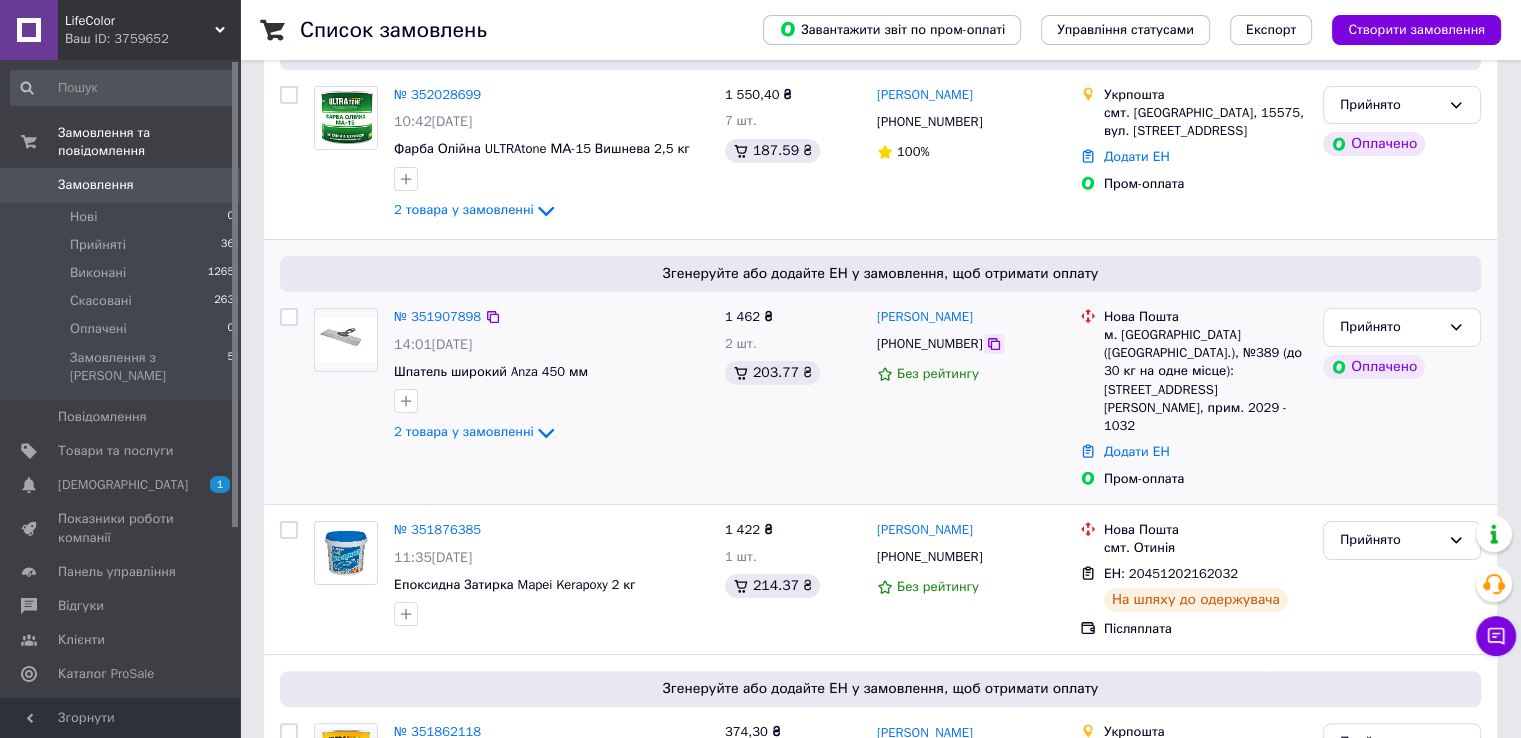 click 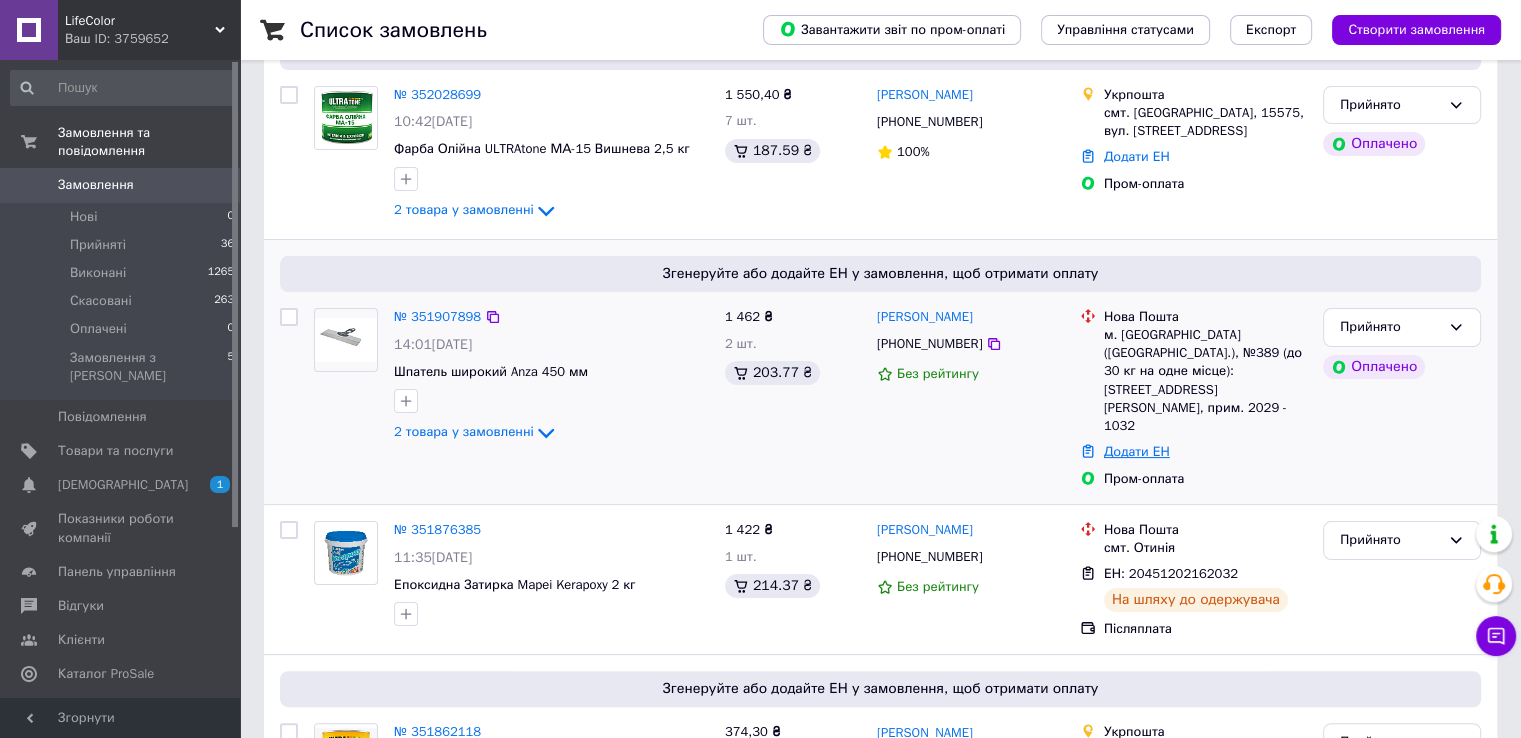click on "Додати ЕН" at bounding box center (1137, 451) 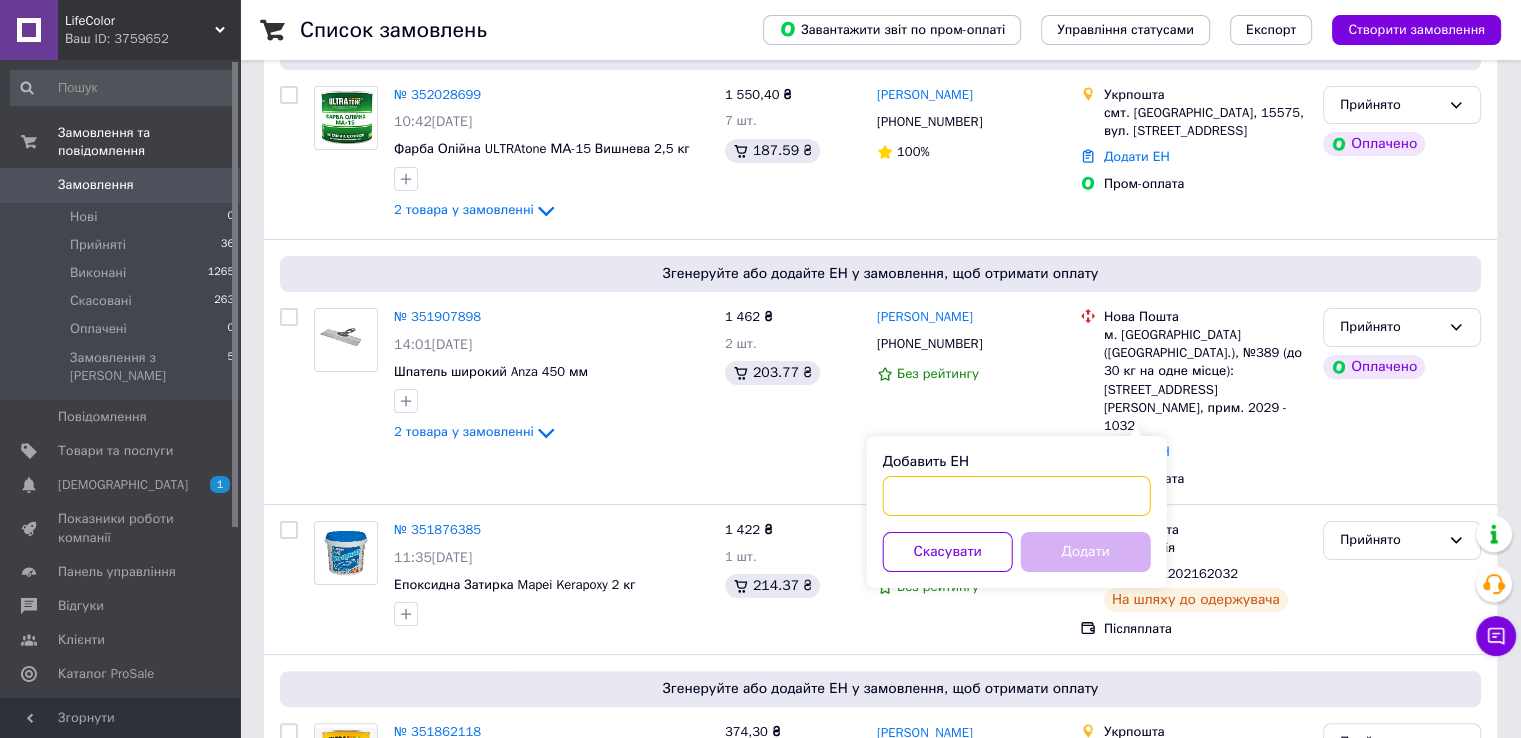 click on "Добавить ЕН" at bounding box center [1017, 496] 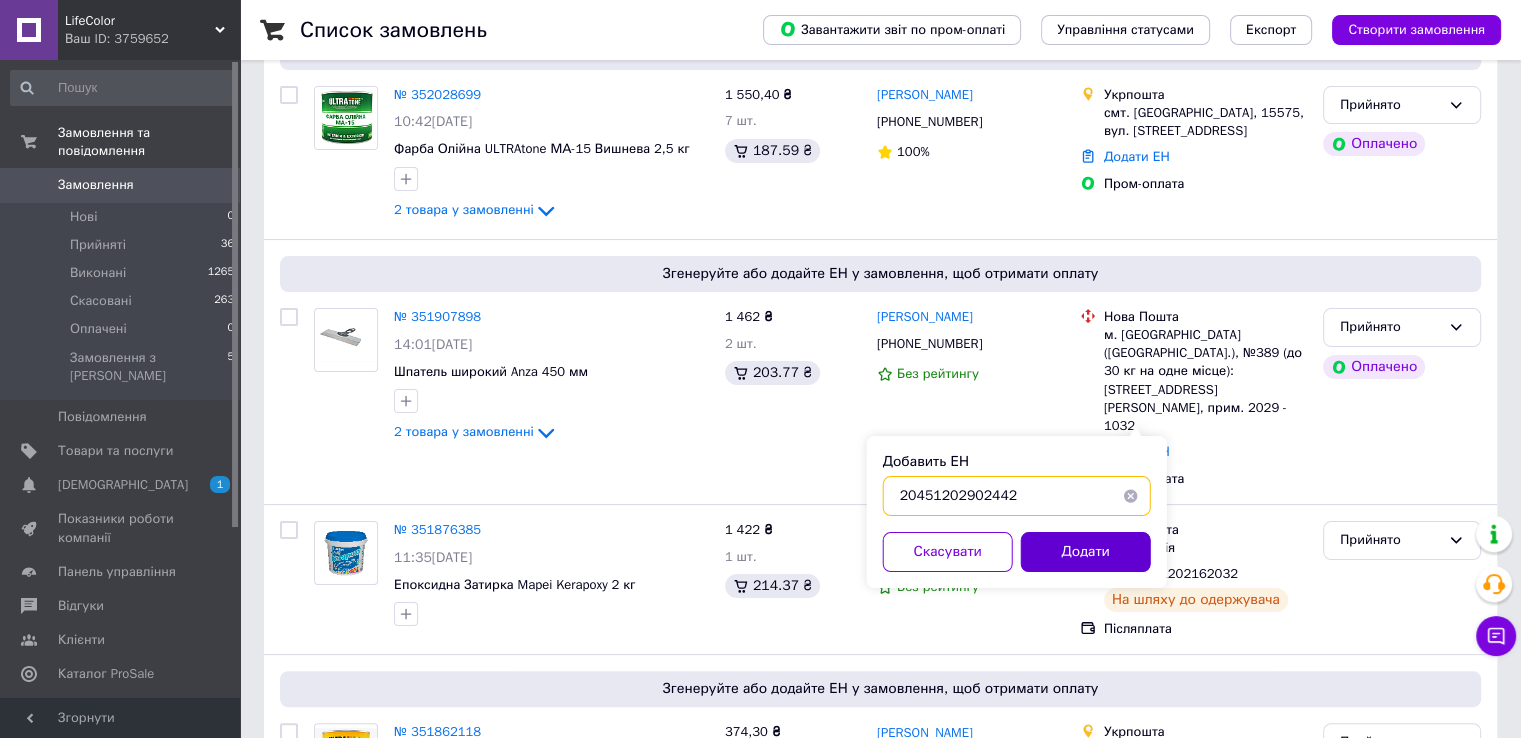 type on "20451202902442" 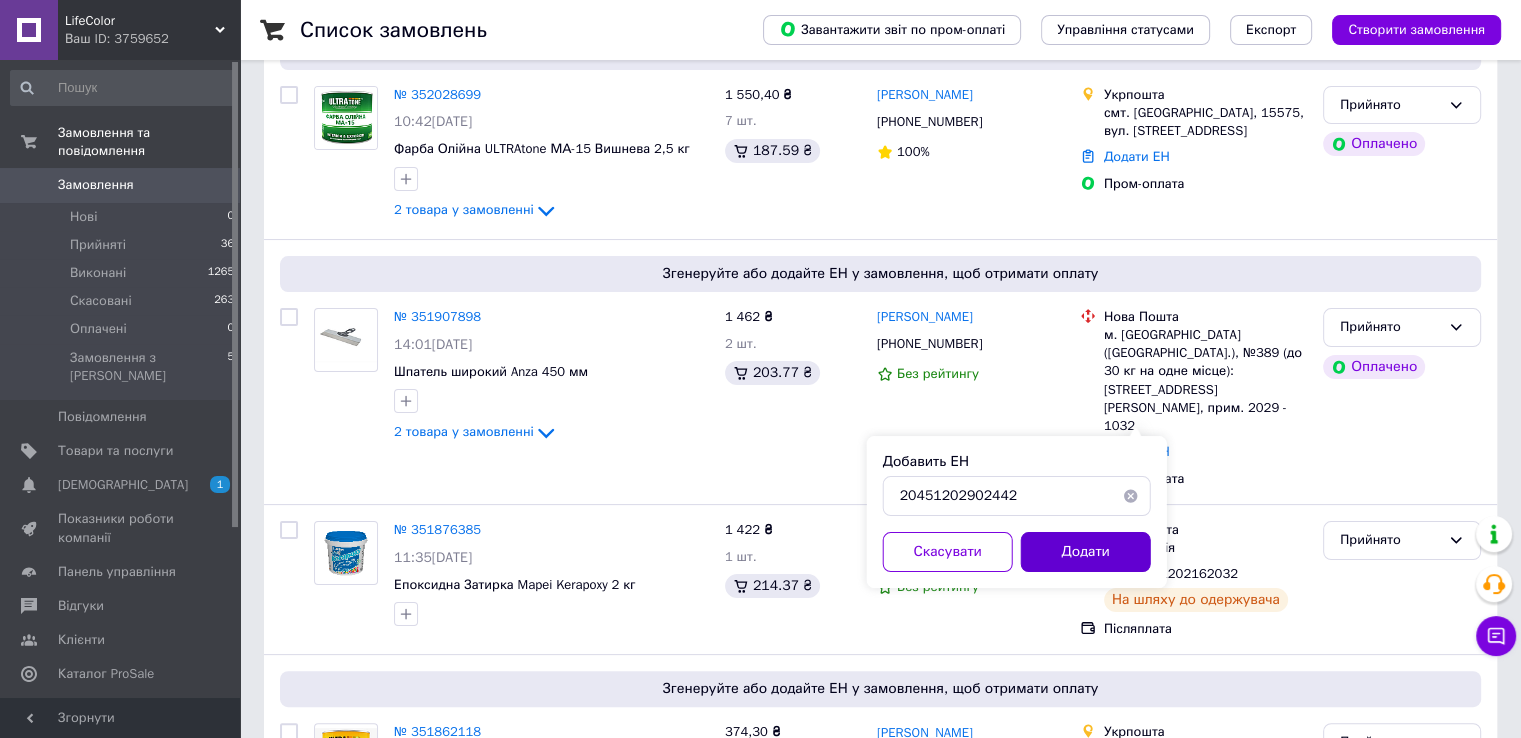 click on "Додати" at bounding box center [1086, 552] 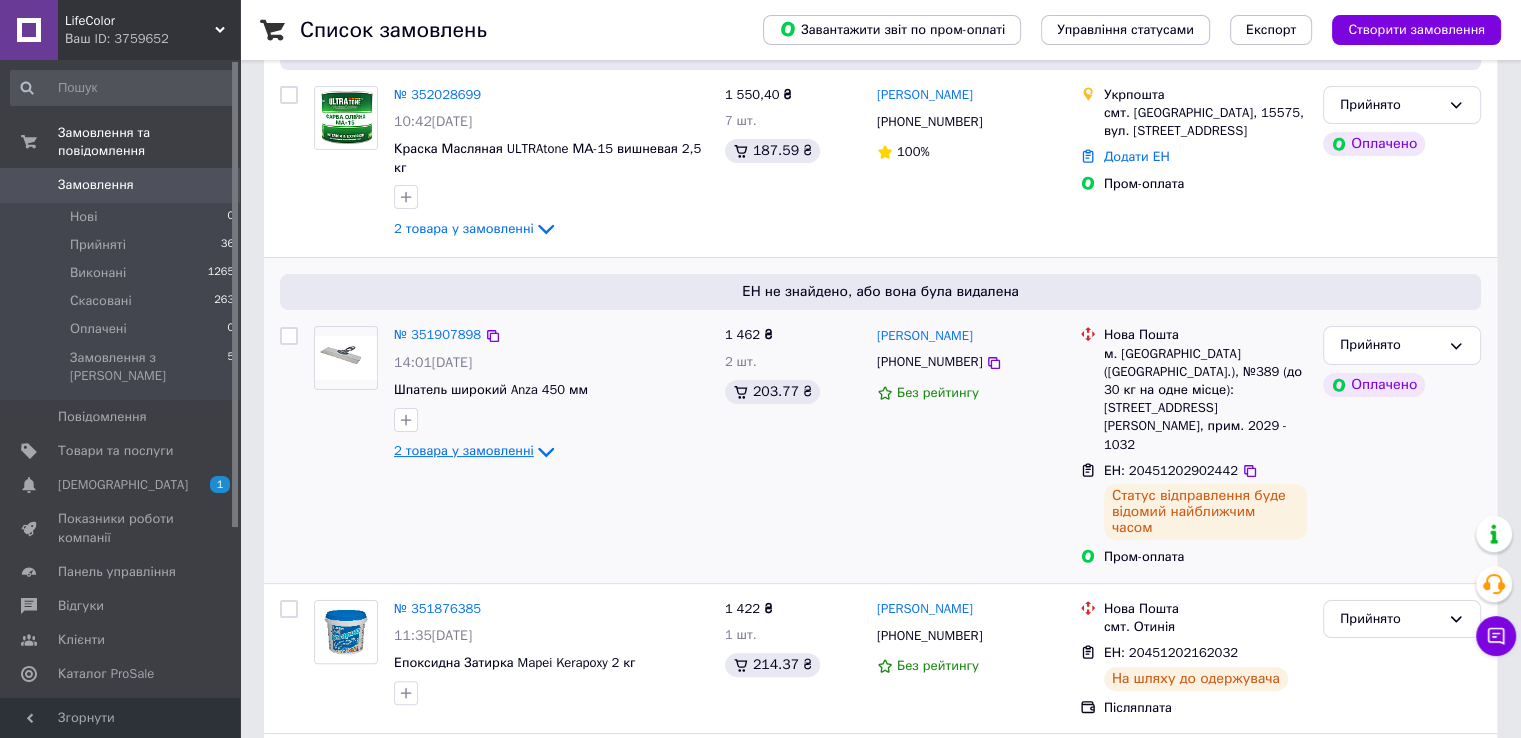 click on "2 товара у замовленні" at bounding box center (476, 450) 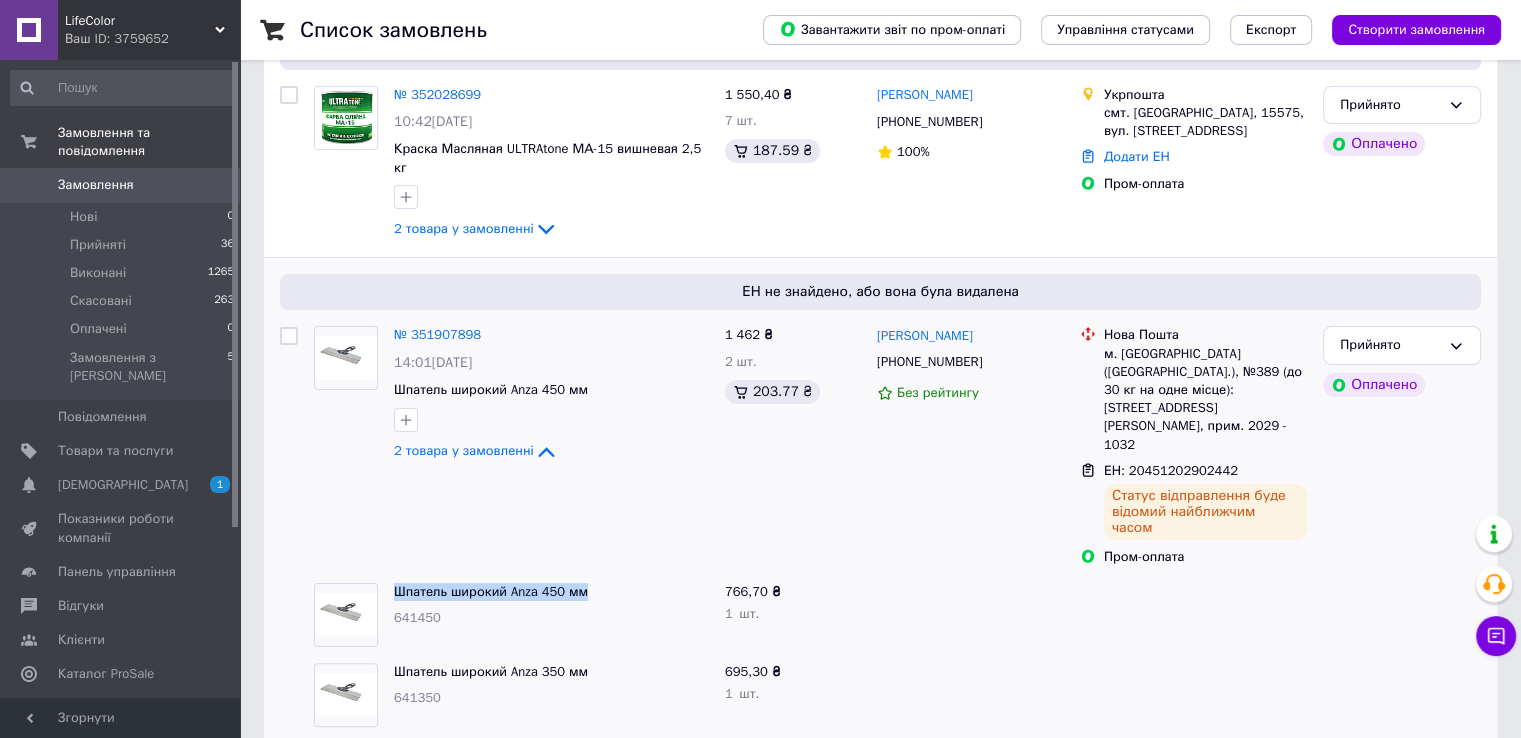 drag, startPoint x: 585, startPoint y: 525, endPoint x: 390, endPoint y: 525, distance: 195 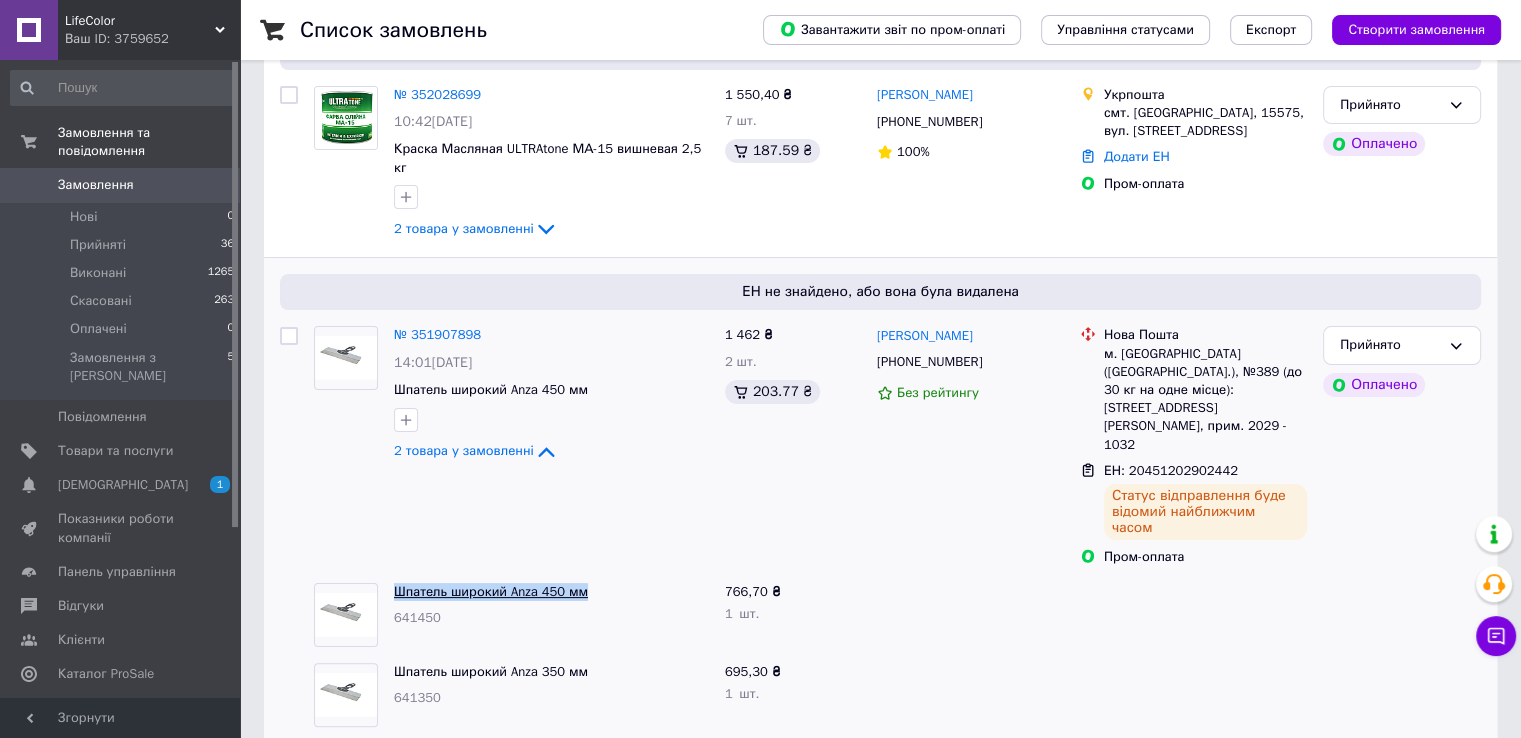 copy on "Шпатель широкий Anza 450 мм" 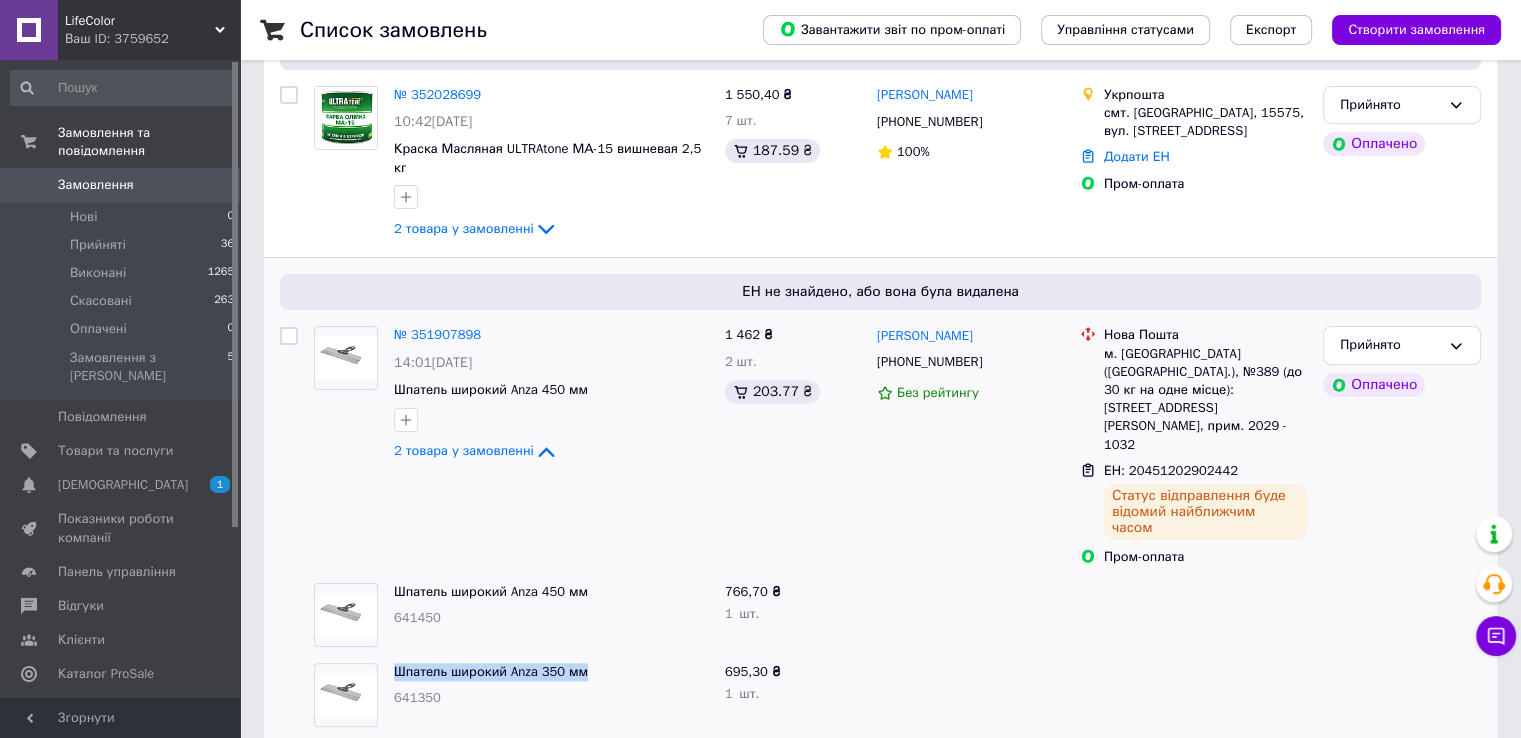 drag, startPoint x: 588, startPoint y: 597, endPoint x: 392, endPoint y: 600, distance: 196.02296 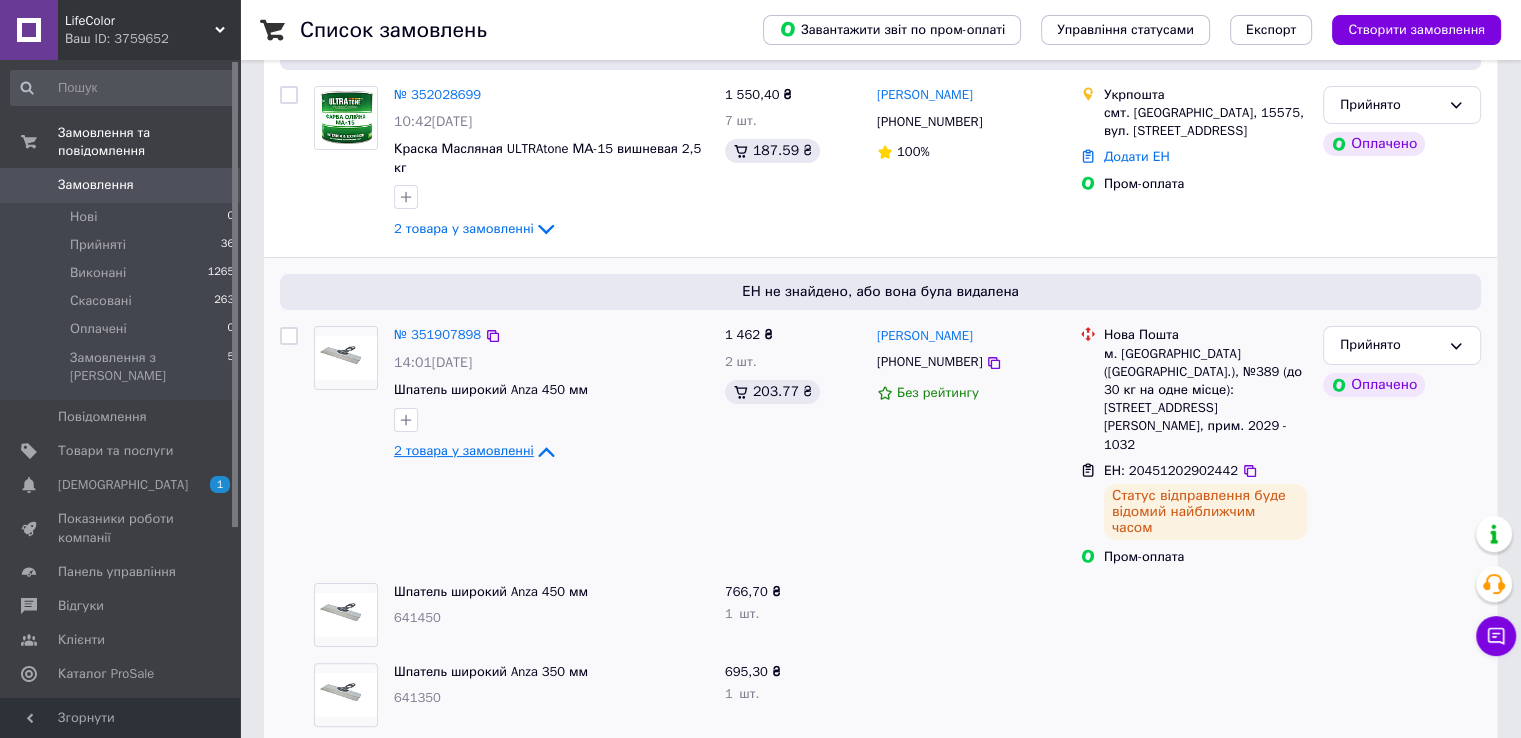 click on "2 товара у замовленні" at bounding box center [464, 450] 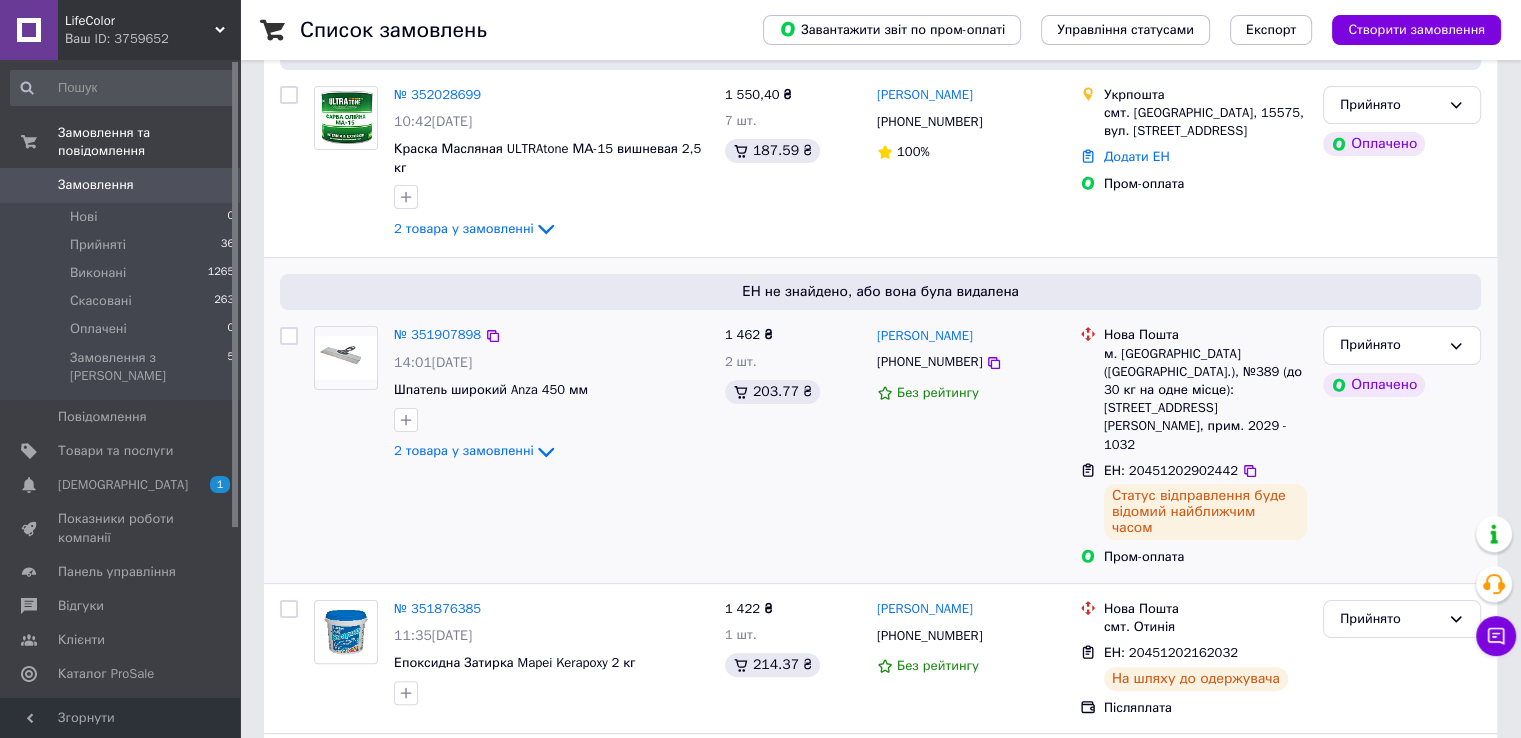 scroll, scrollTop: 700, scrollLeft: 0, axis: vertical 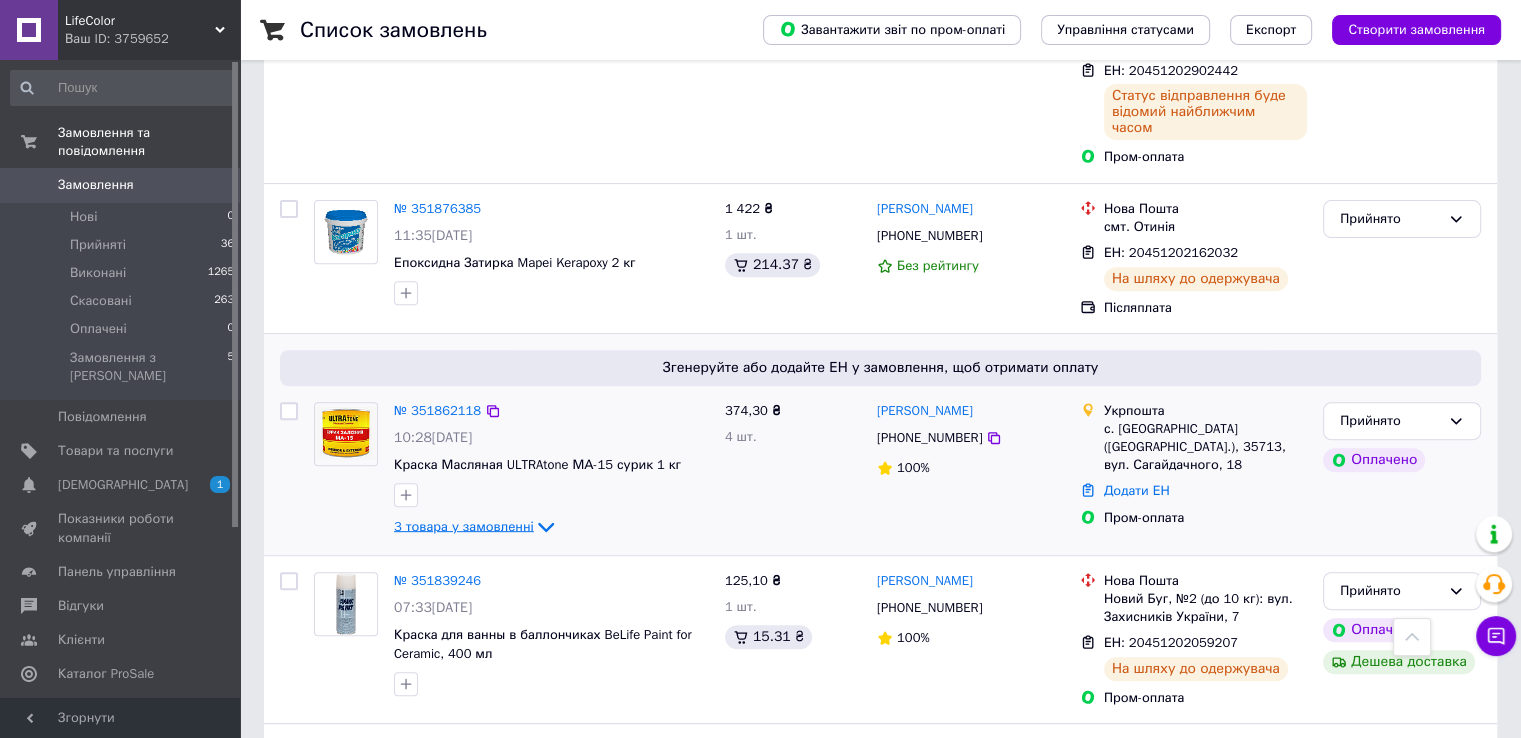 click on "3 товара у замовленні" at bounding box center [464, 526] 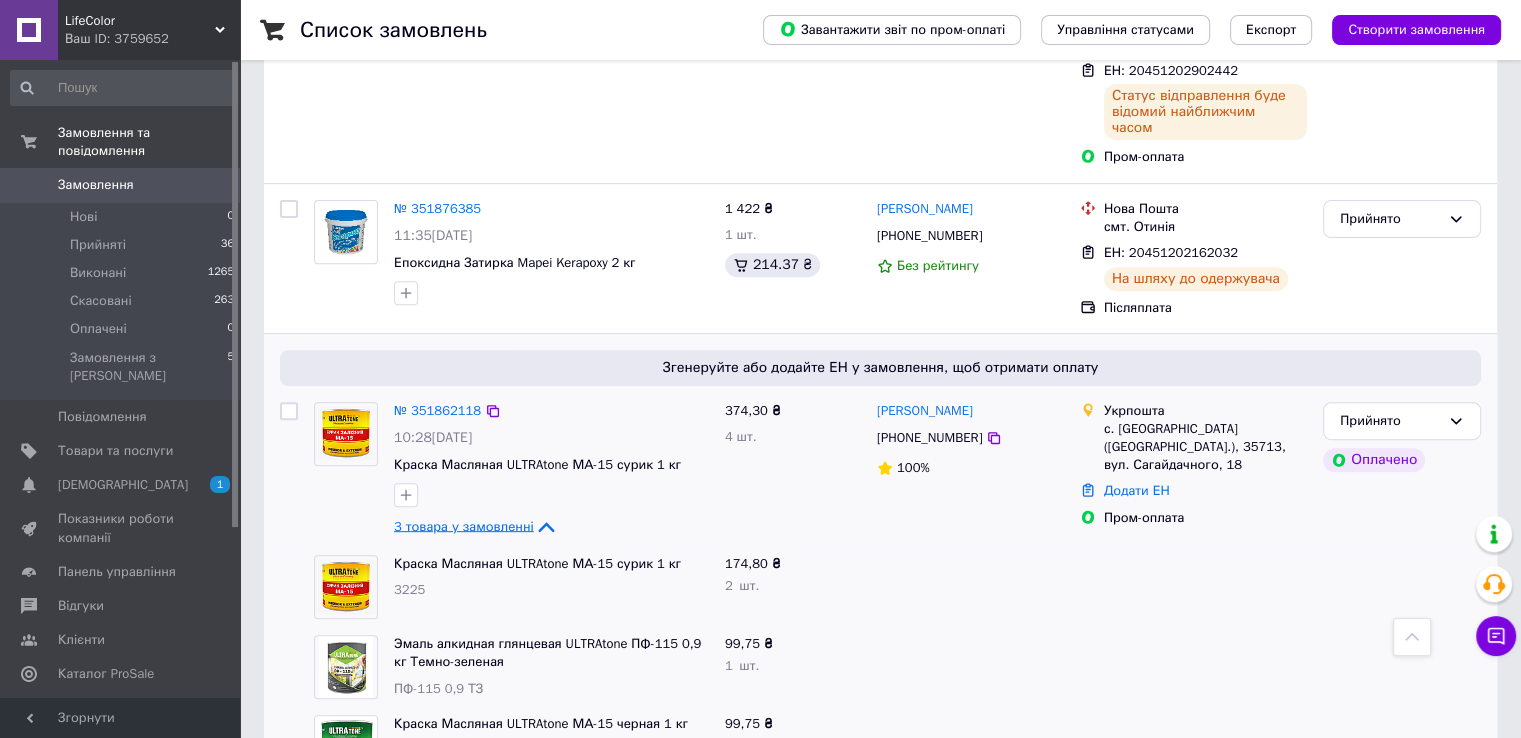 click on "3 товара у замовленні" at bounding box center (464, 526) 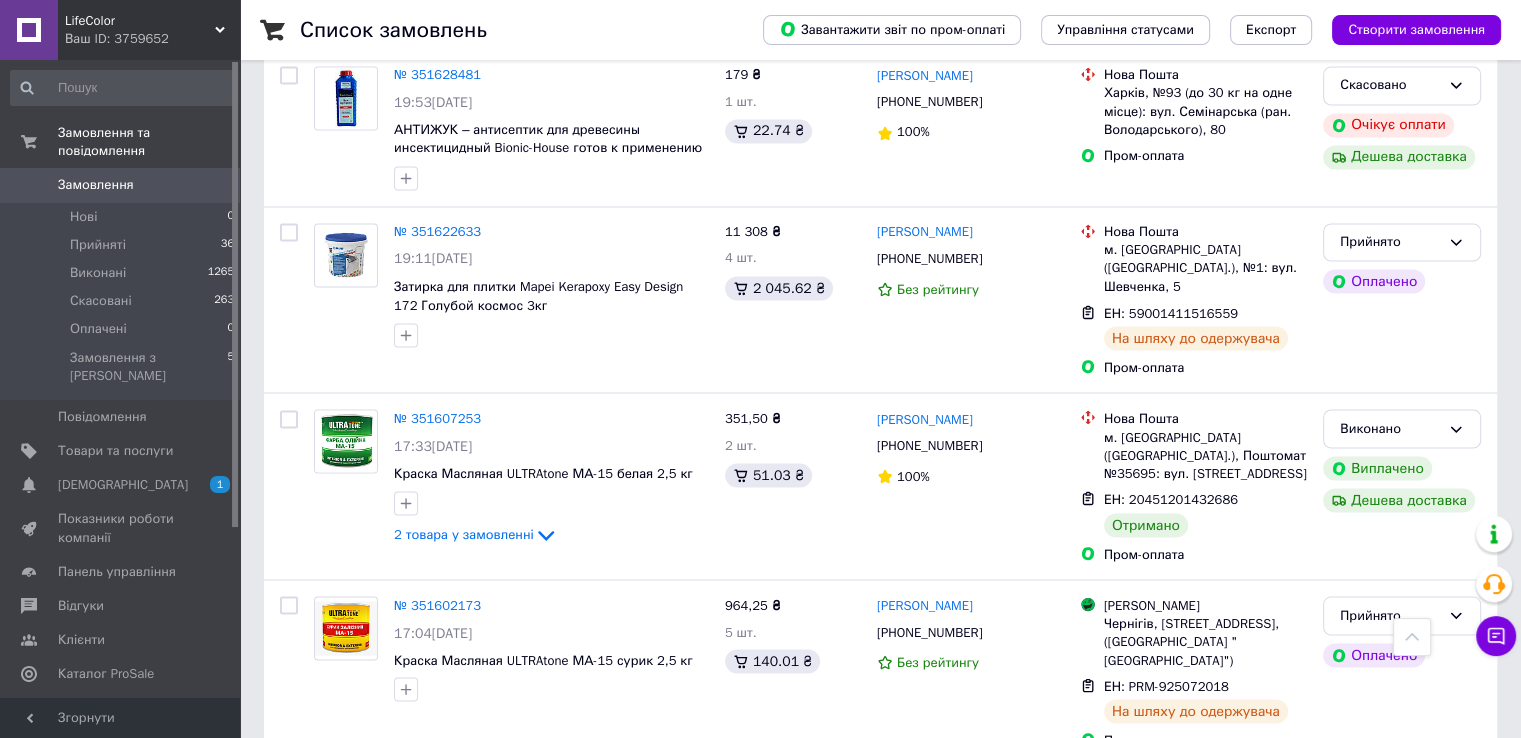 scroll, scrollTop: 3536, scrollLeft: 0, axis: vertical 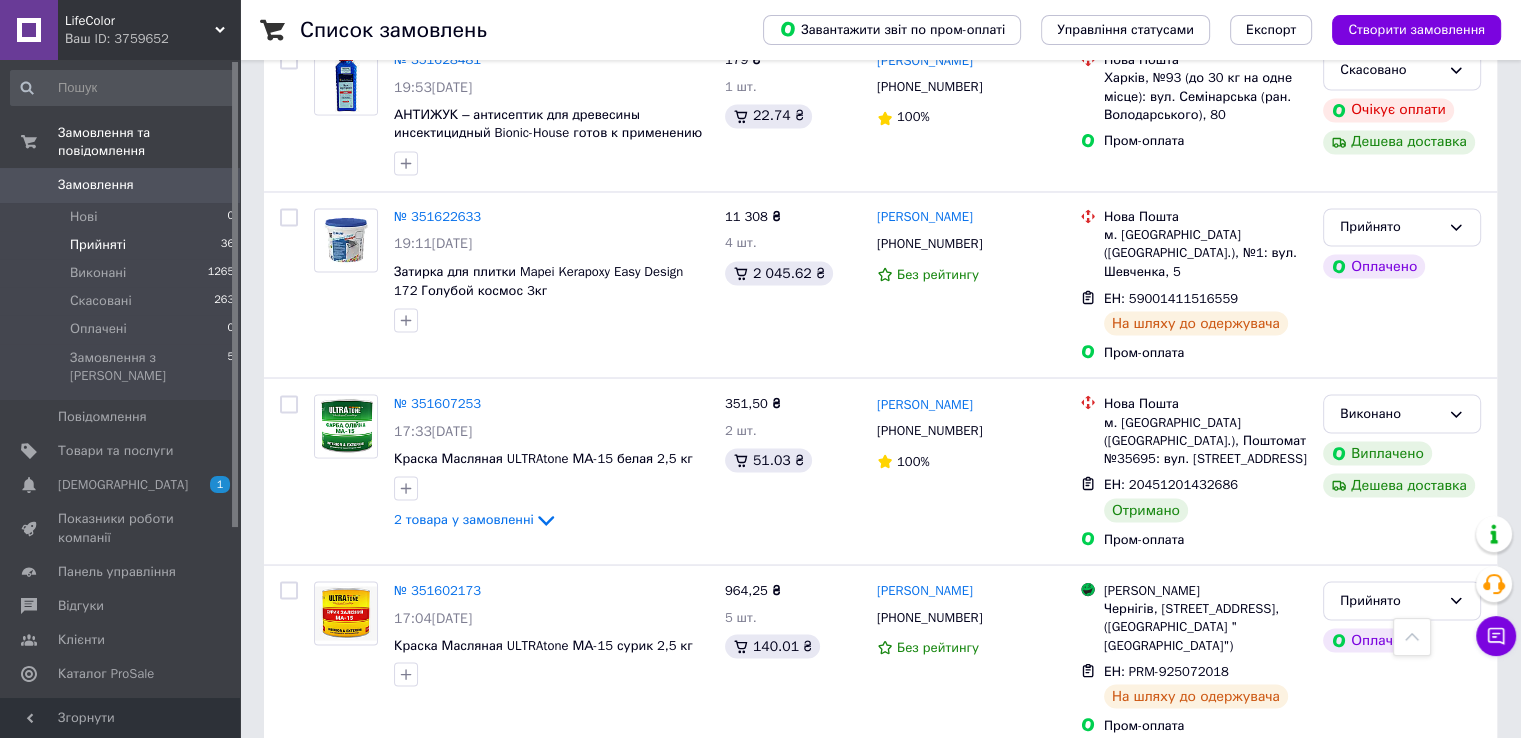 click on "Прийняті" at bounding box center [98, 245] 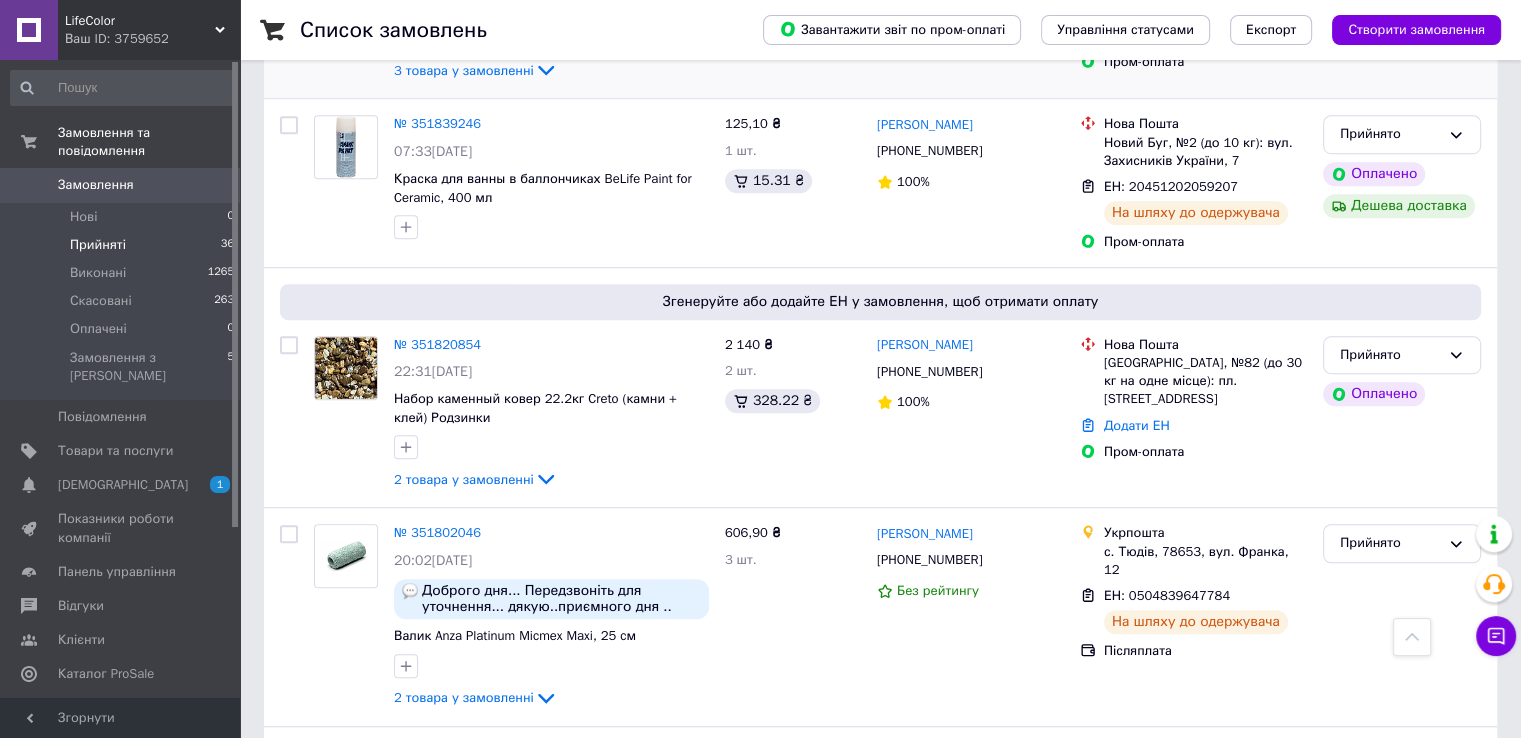 scroll, scrollTop: 1200, scrollLeft: 0, axis: vertical 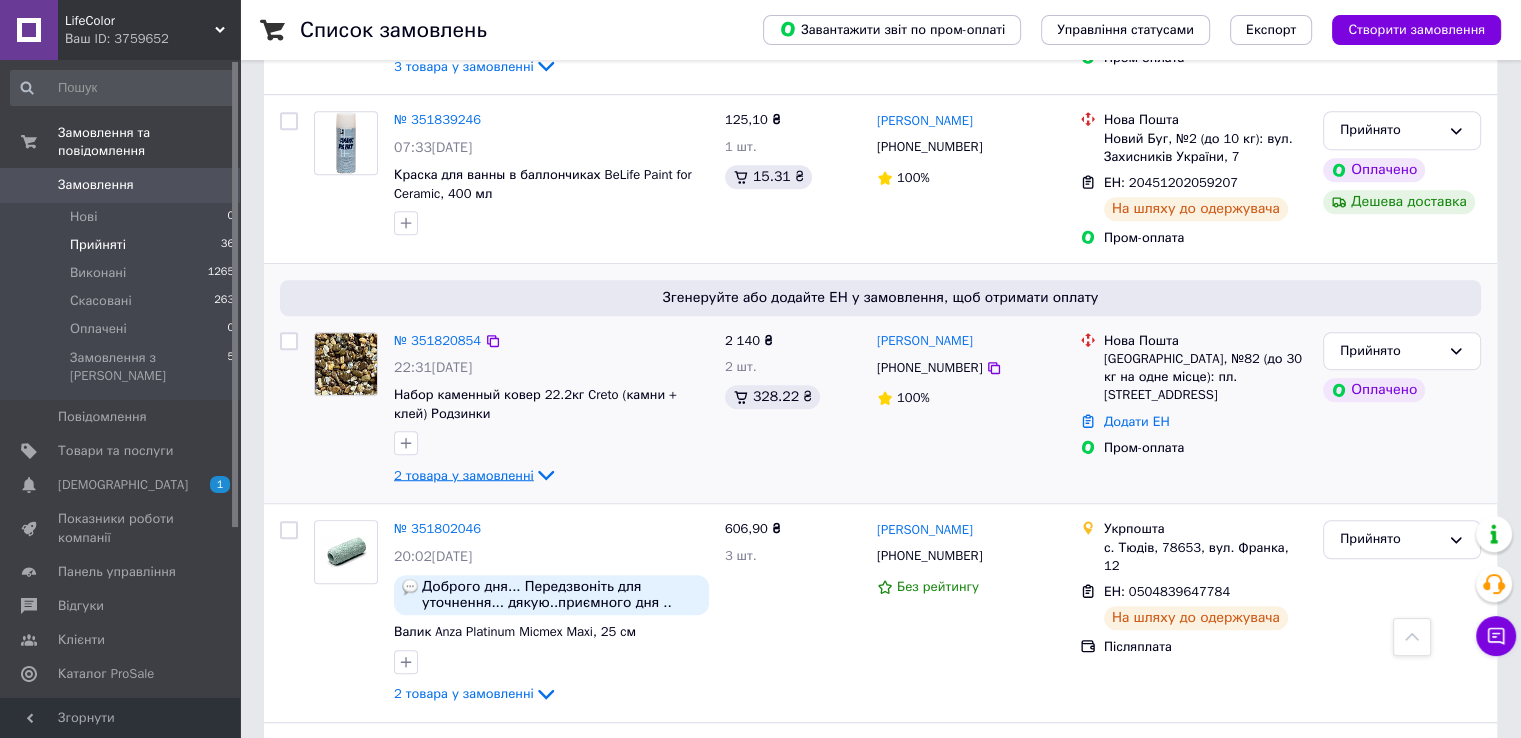 click on "2 товара у замовленні" at bounding box center [464, 474] 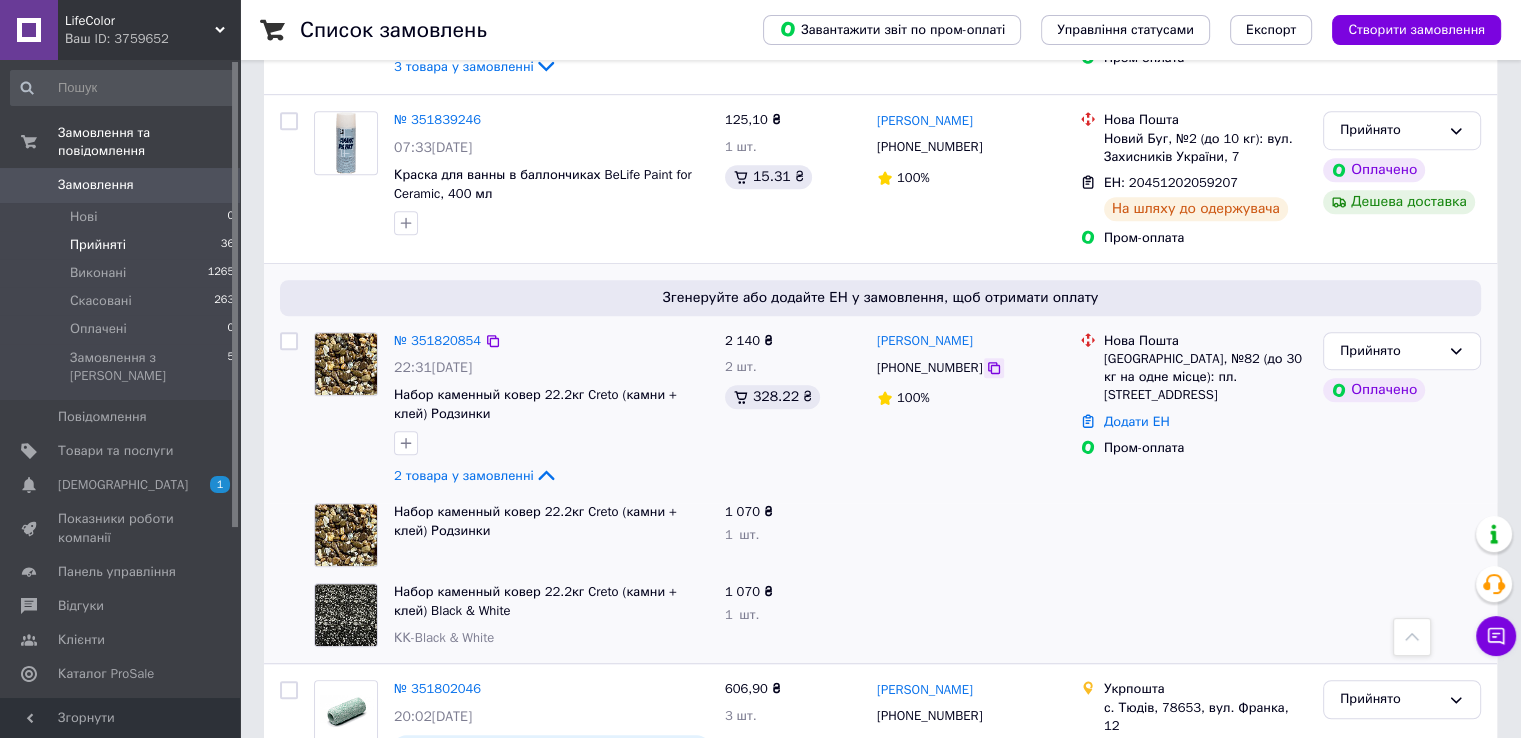 click 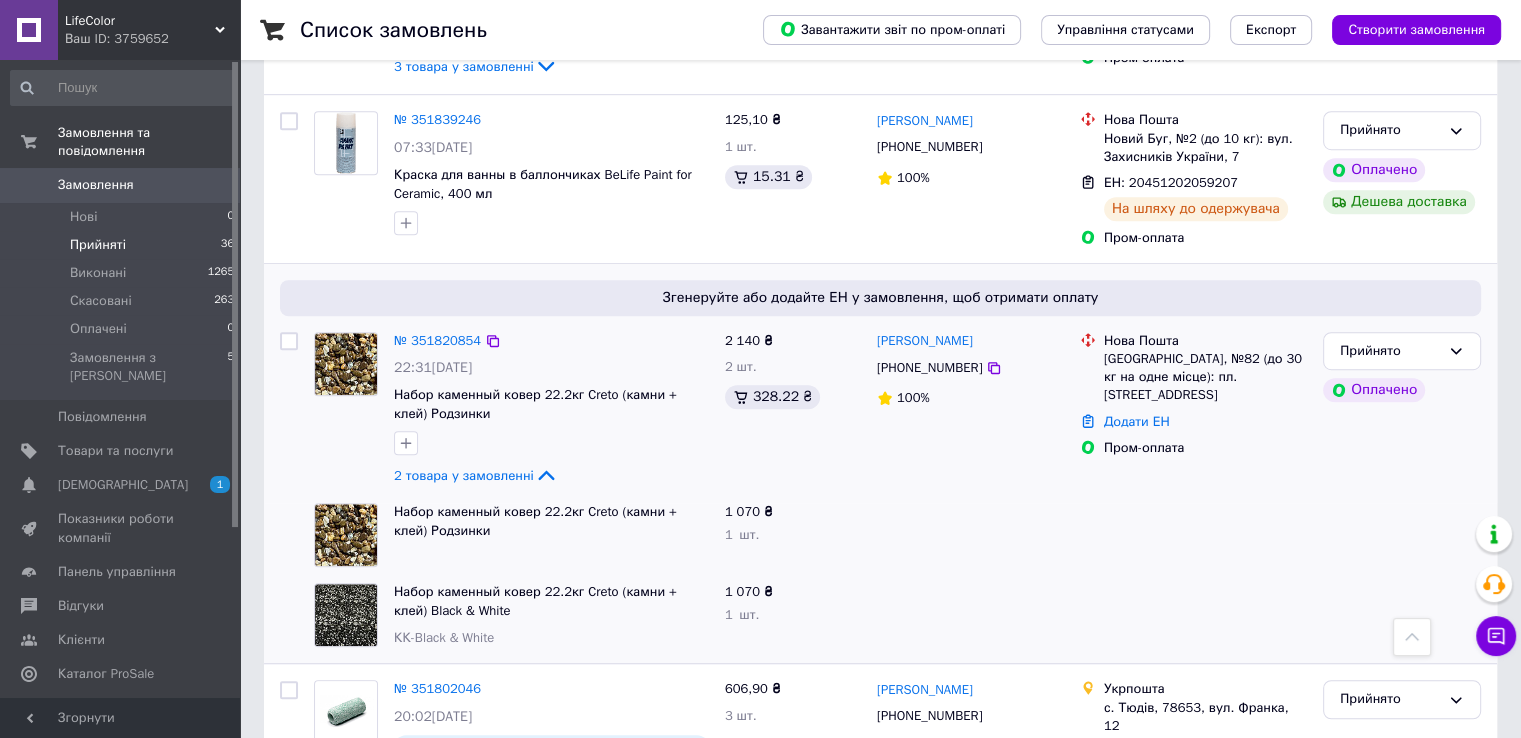 click at bounding box center (289, 410) 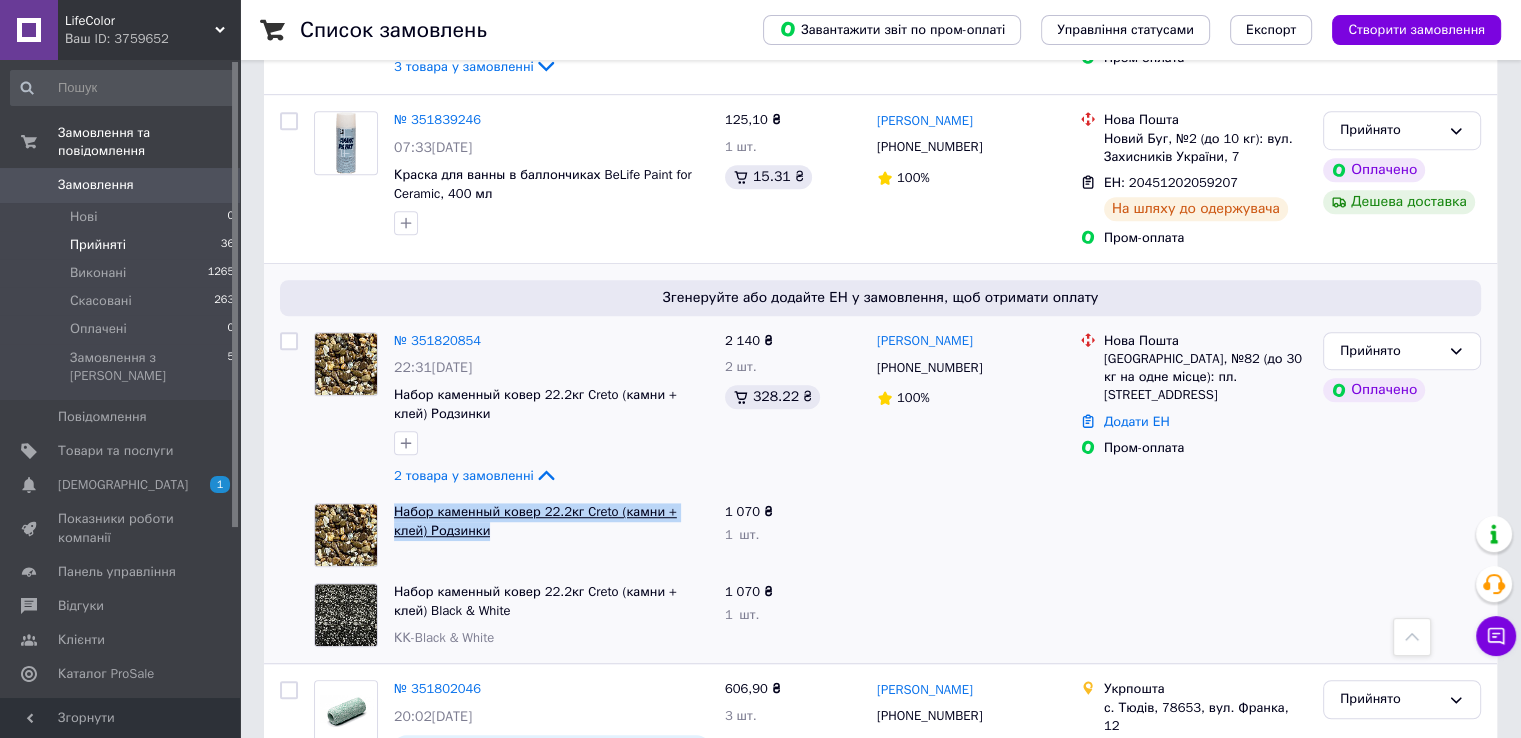 drag, startPoint x: 457, startPoint y: 475, endPoint x: 393, endPoint y: 453, distance: 67.6757 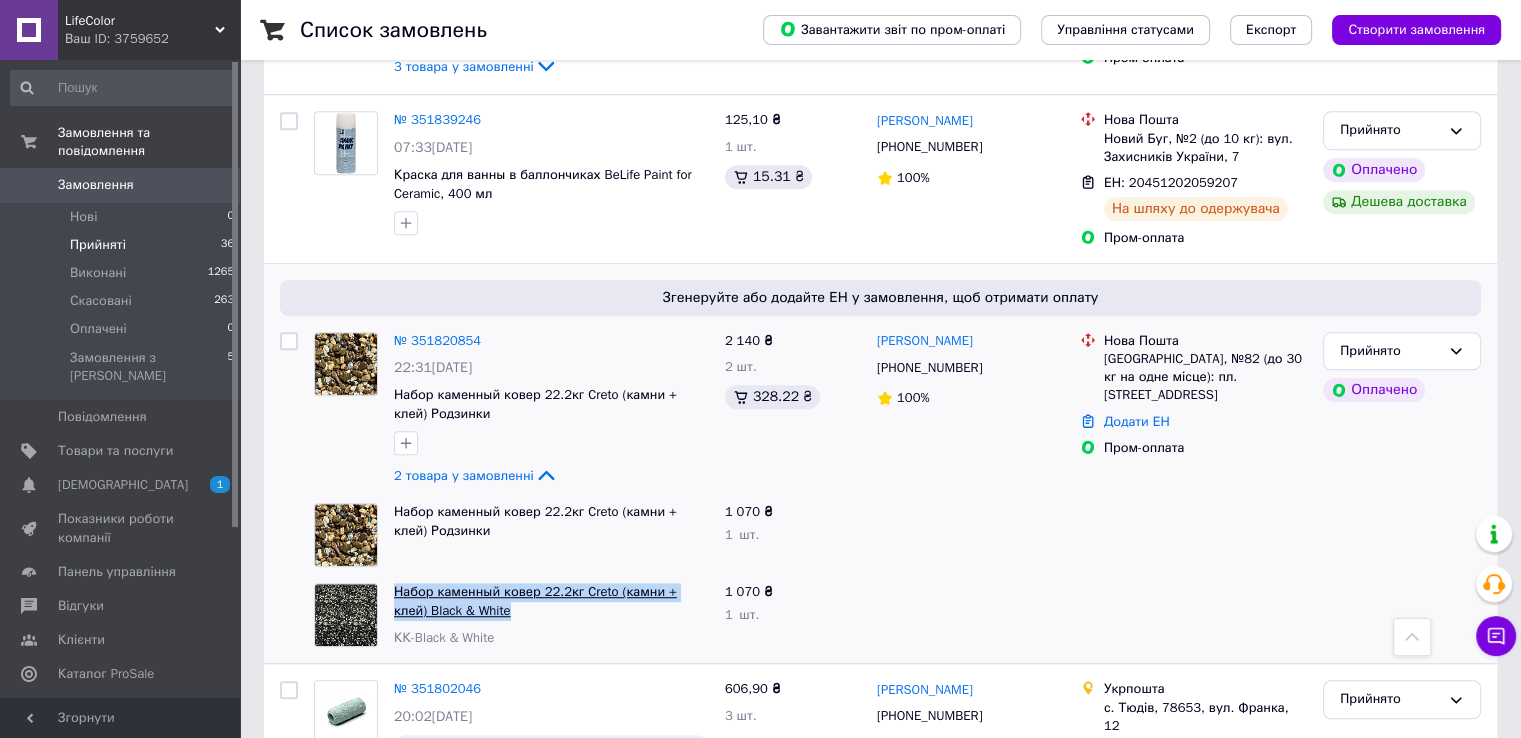 drag, startPoint x: 496, startPoint y: 557, endPoint x: 395, endPoint y: 536, distance: 103.16007 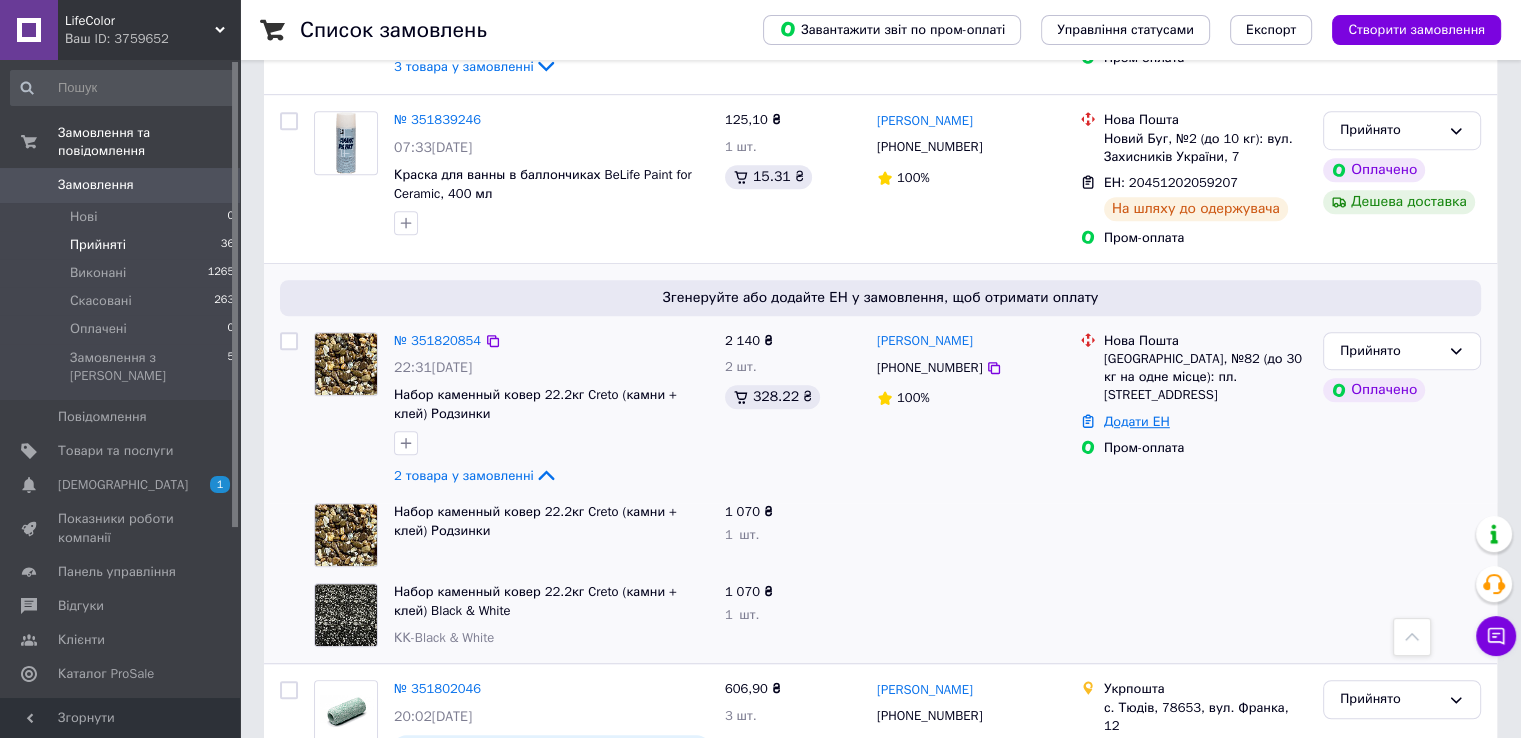 click on "Додати ЕН" at bounding box center (1137, 421) 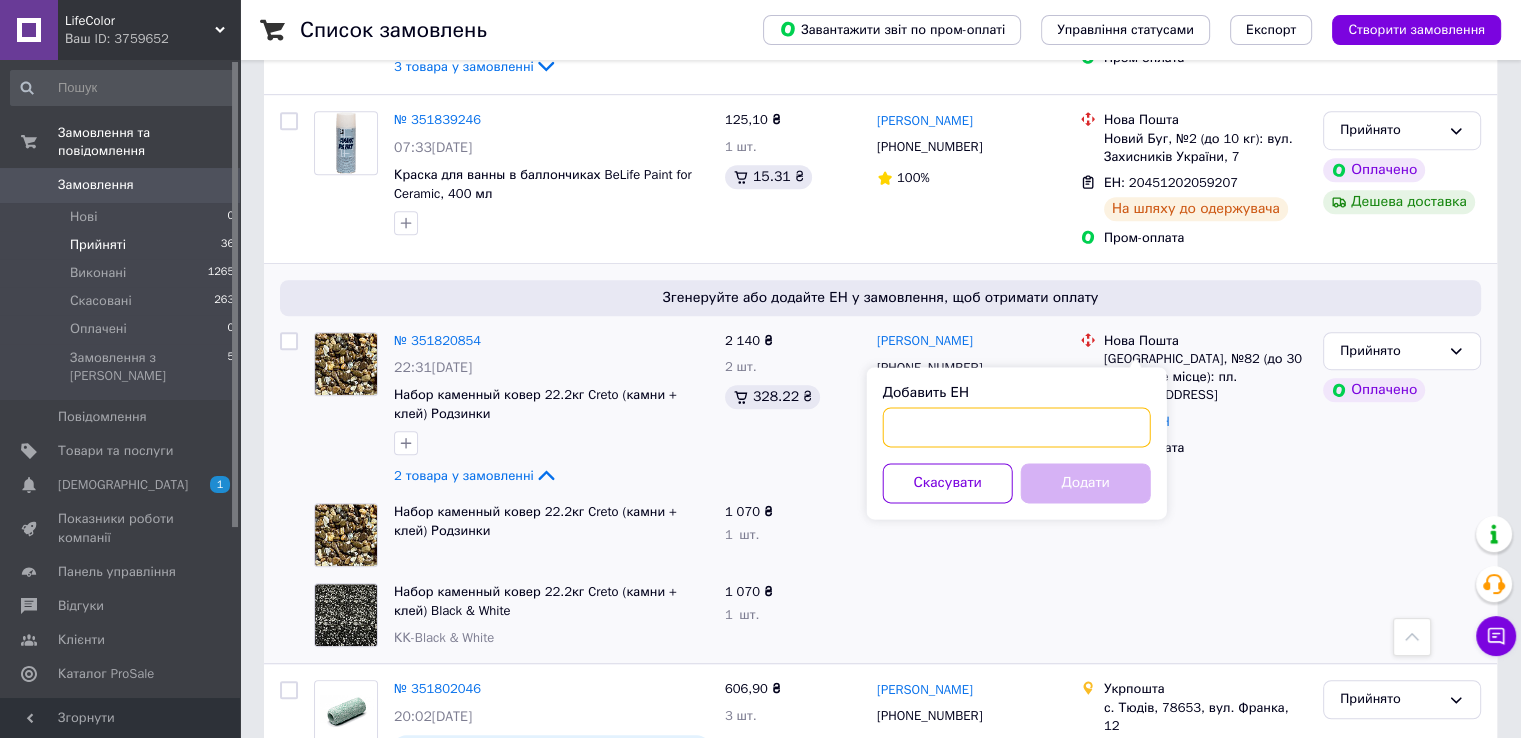 click on "Добавить ЕН" at bounding box center (1017, 427) 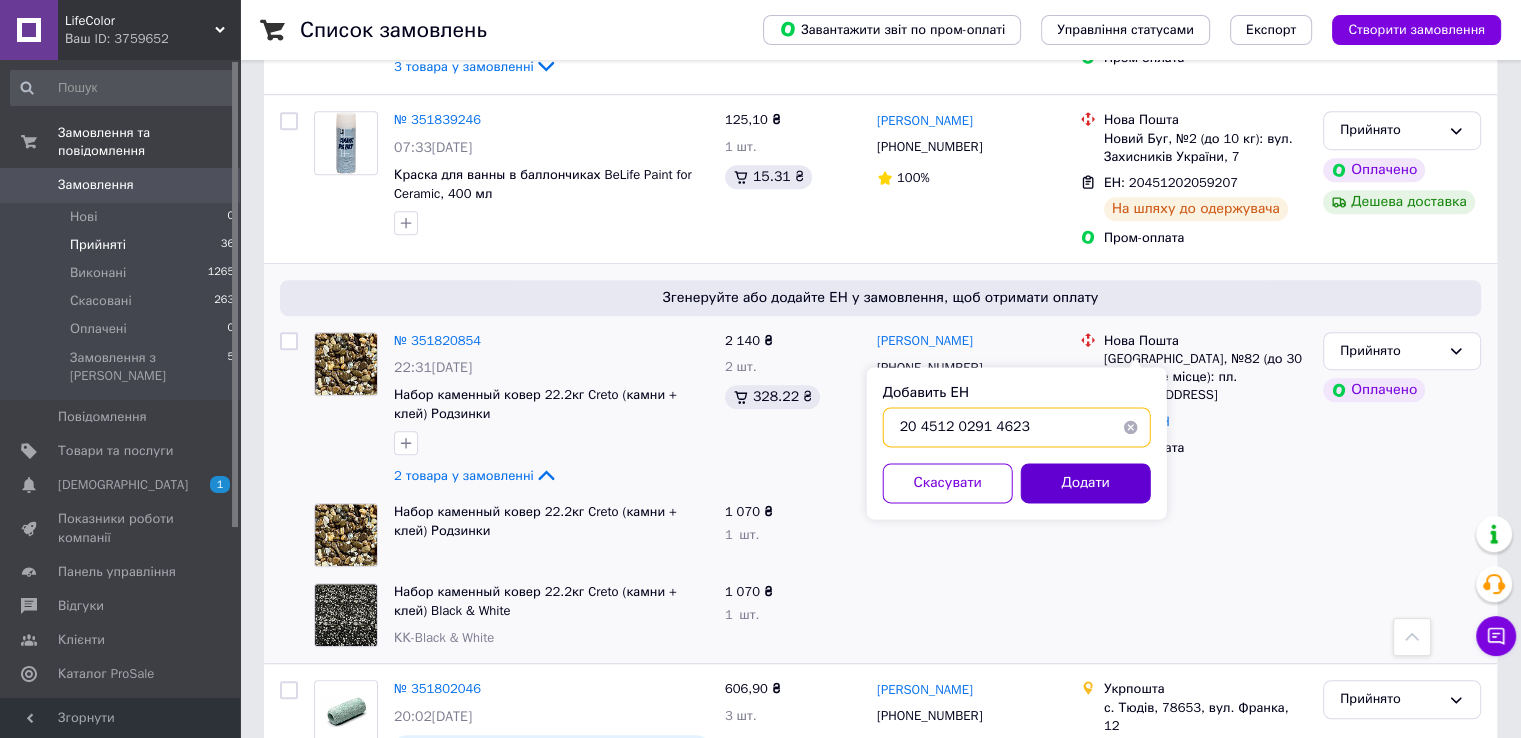 type on "20 4512 0291 4623" 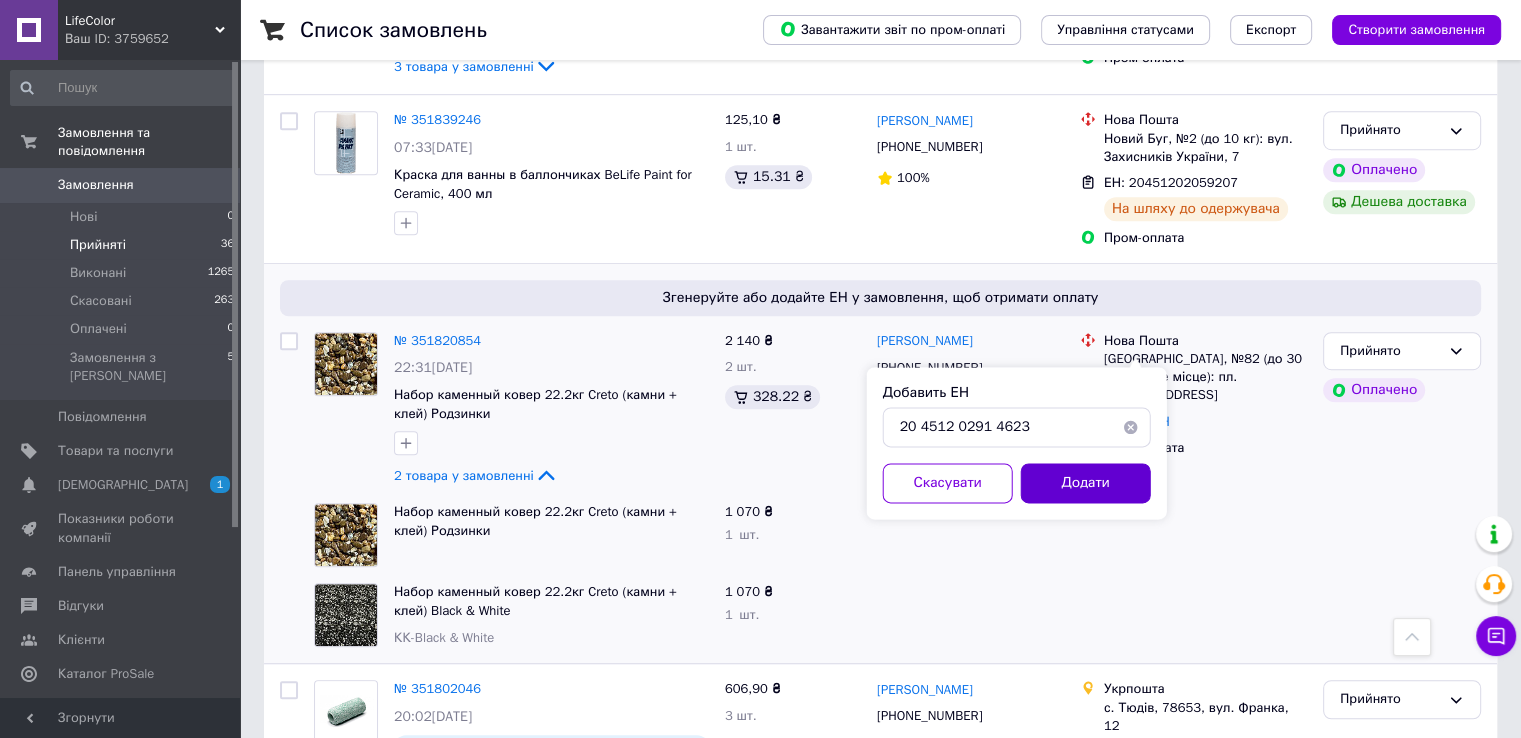 click on "Додати" at bounding box center [1086, 483] 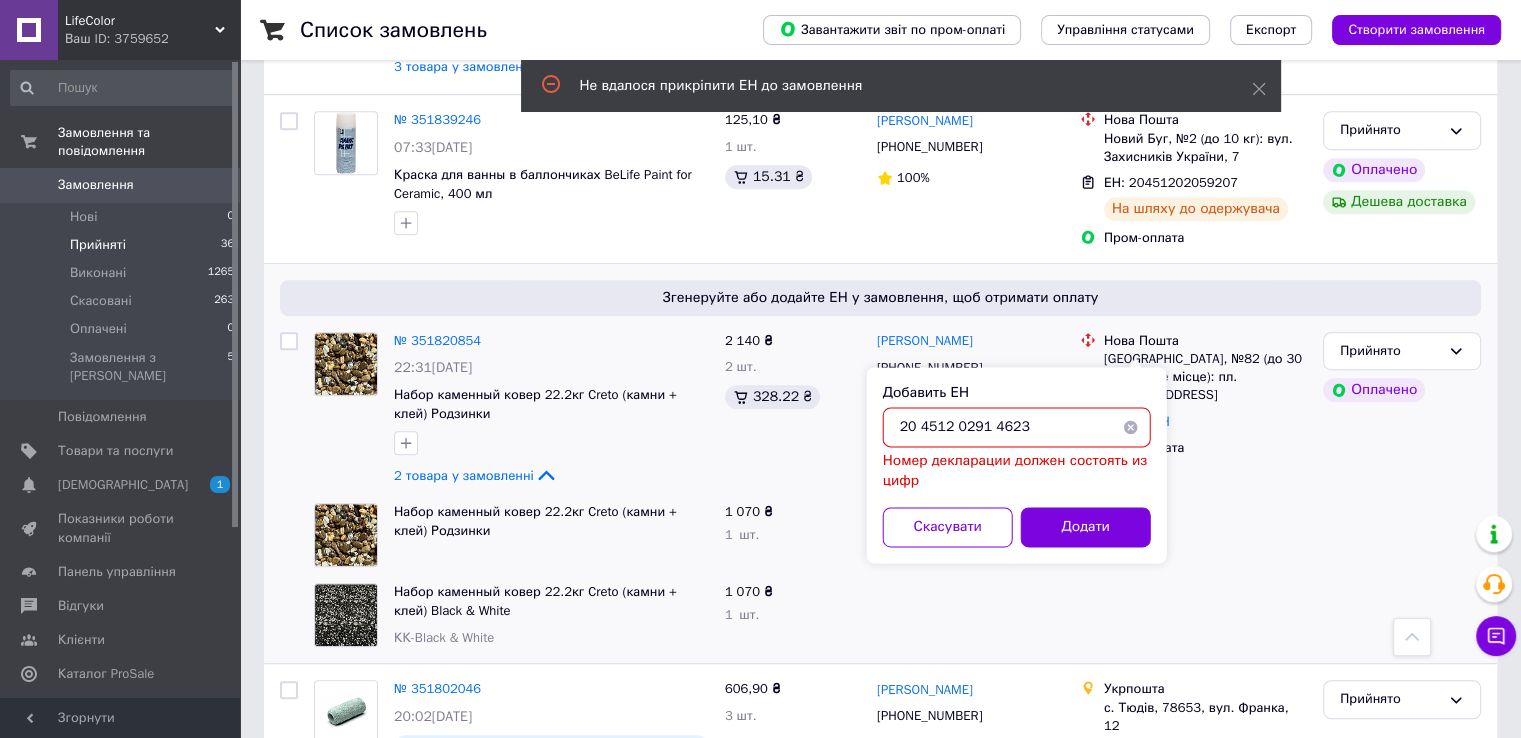 click on "20 4512 0291 4623" at bounding box center (1017, 427) 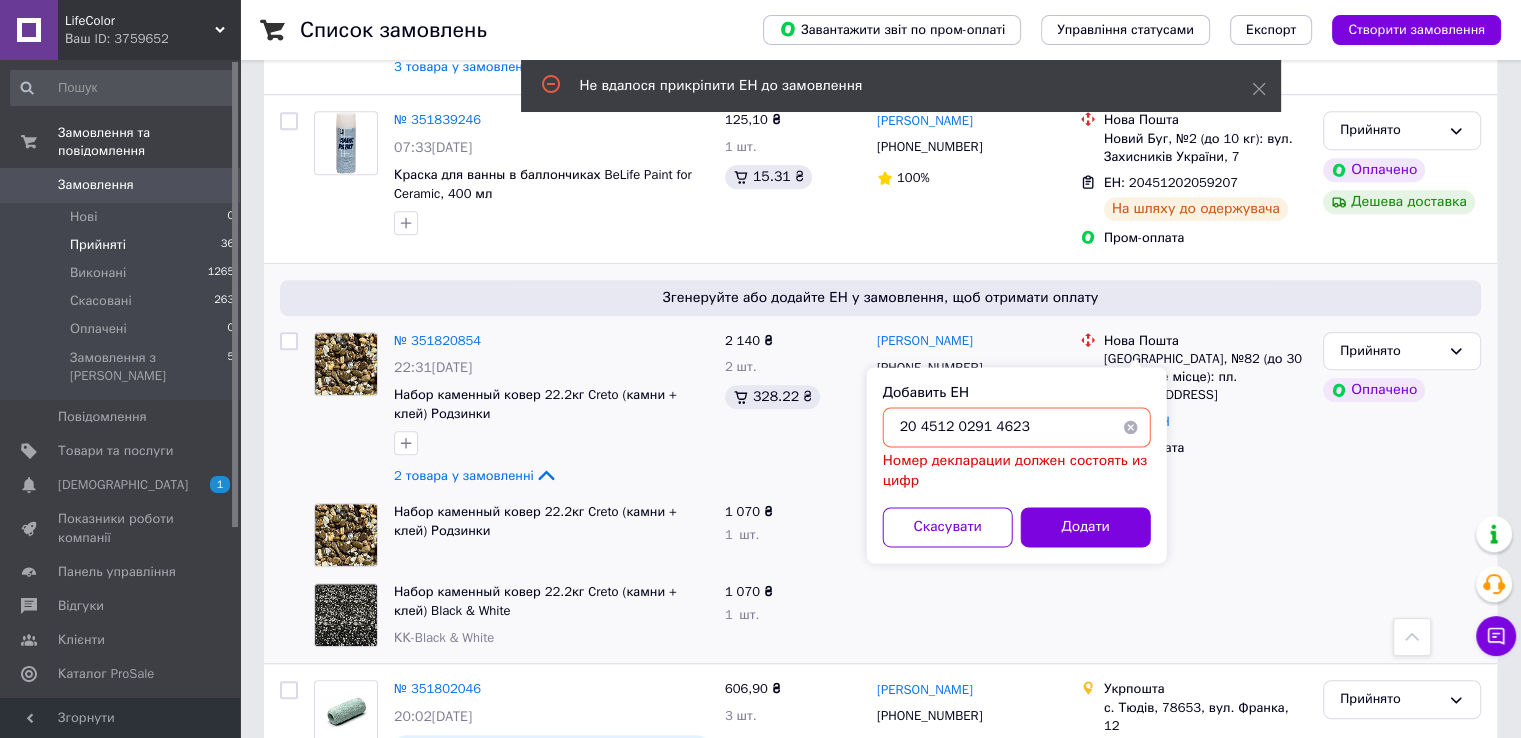 click at bounding box center [1131, 427] 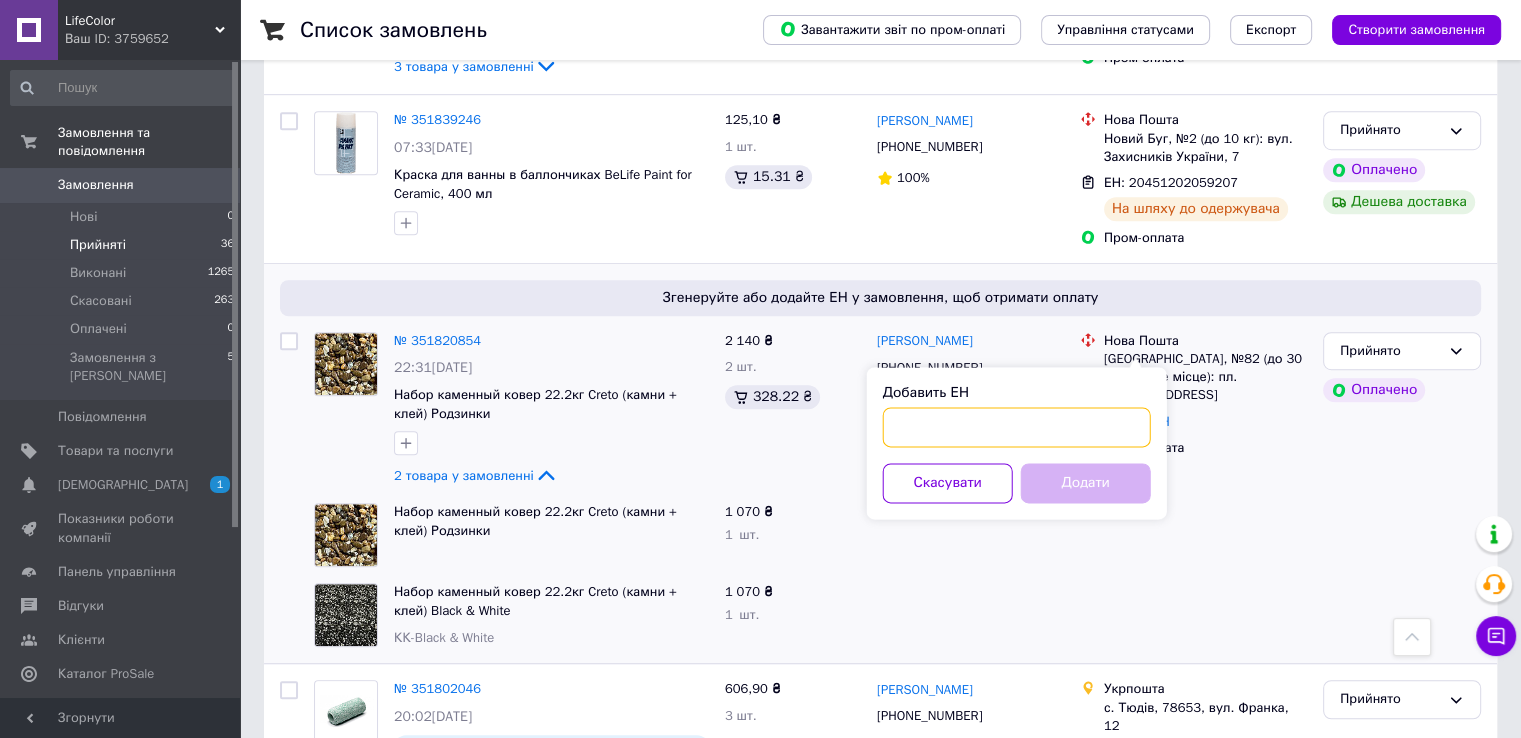 paste on "20451202914623" 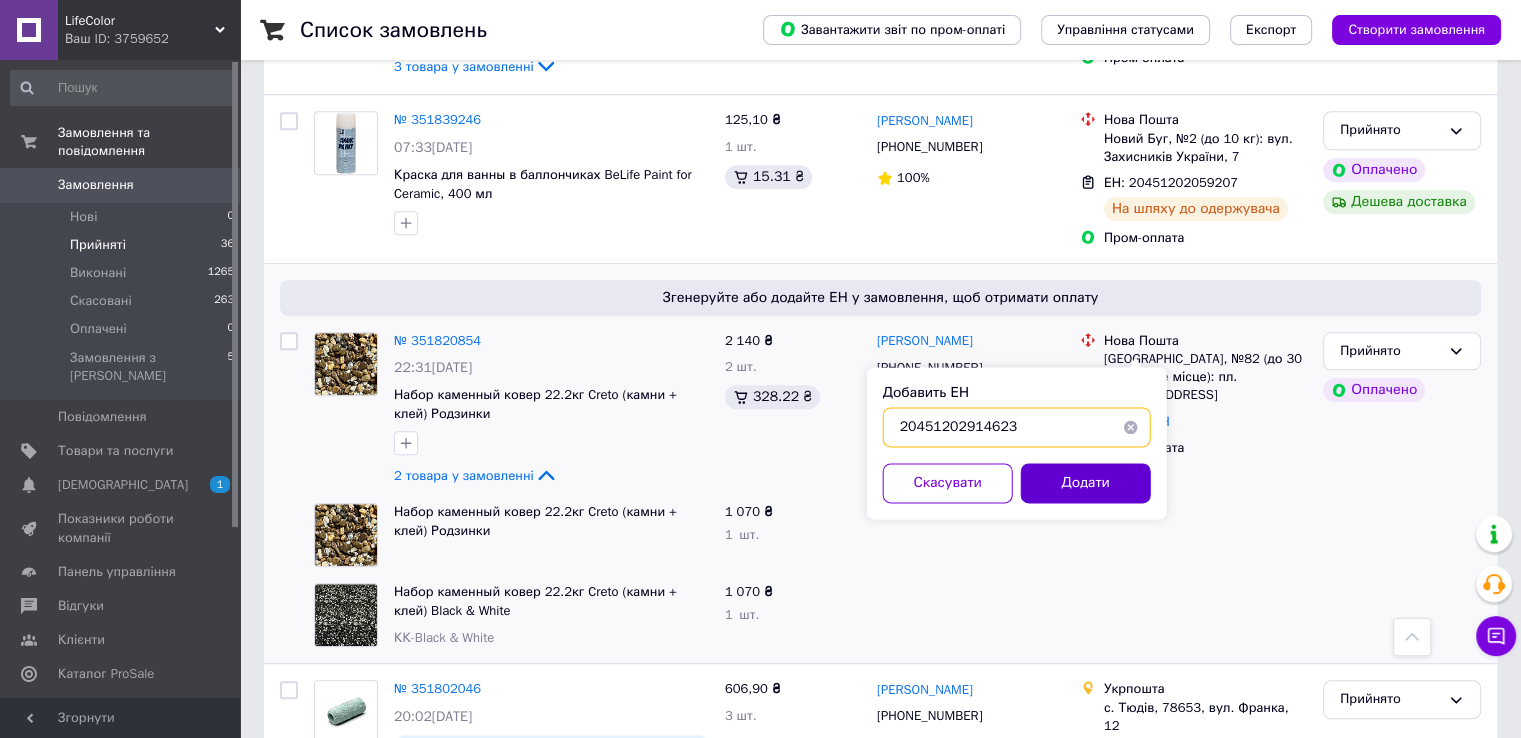 type on "20451202914623" 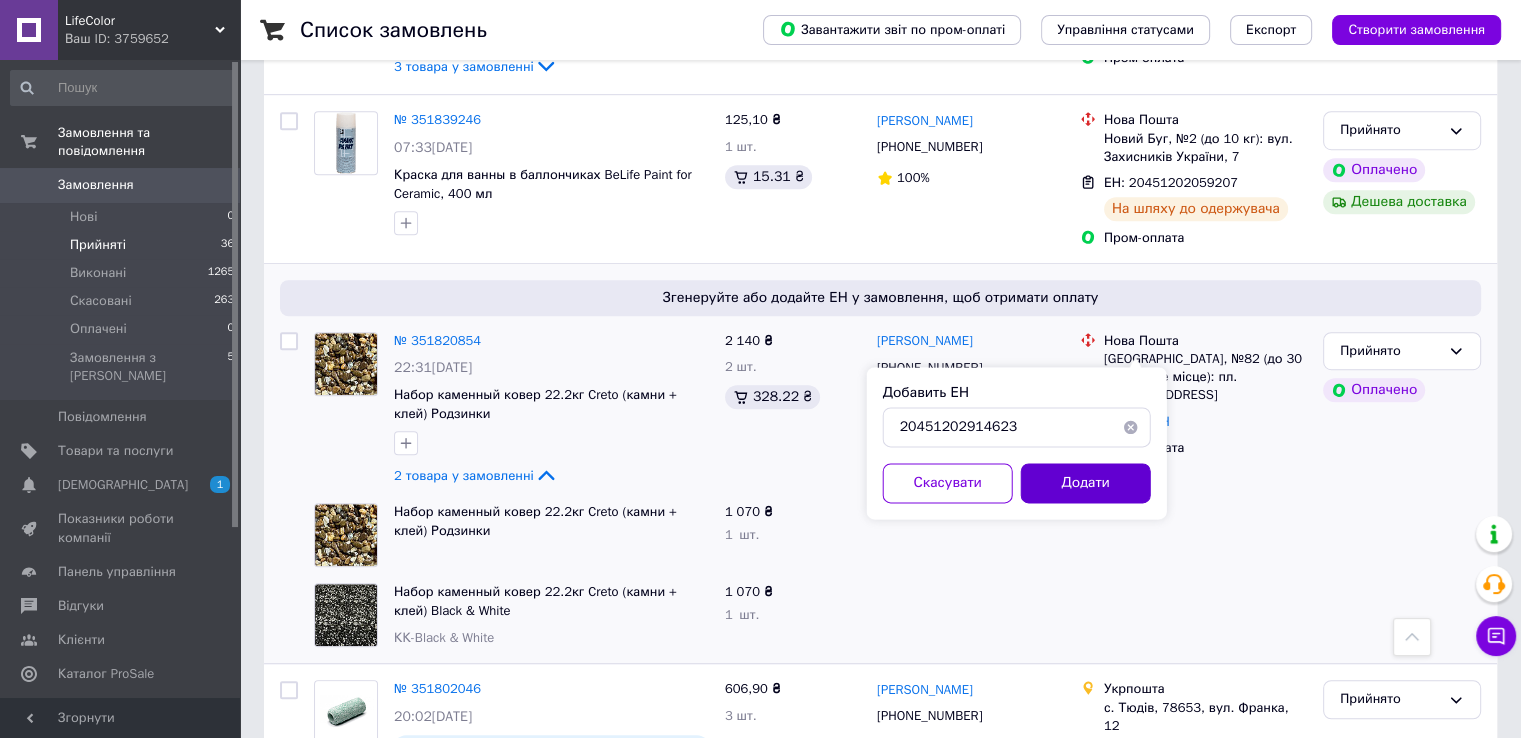 click on "Додати" at bounding box center [1086, 483] 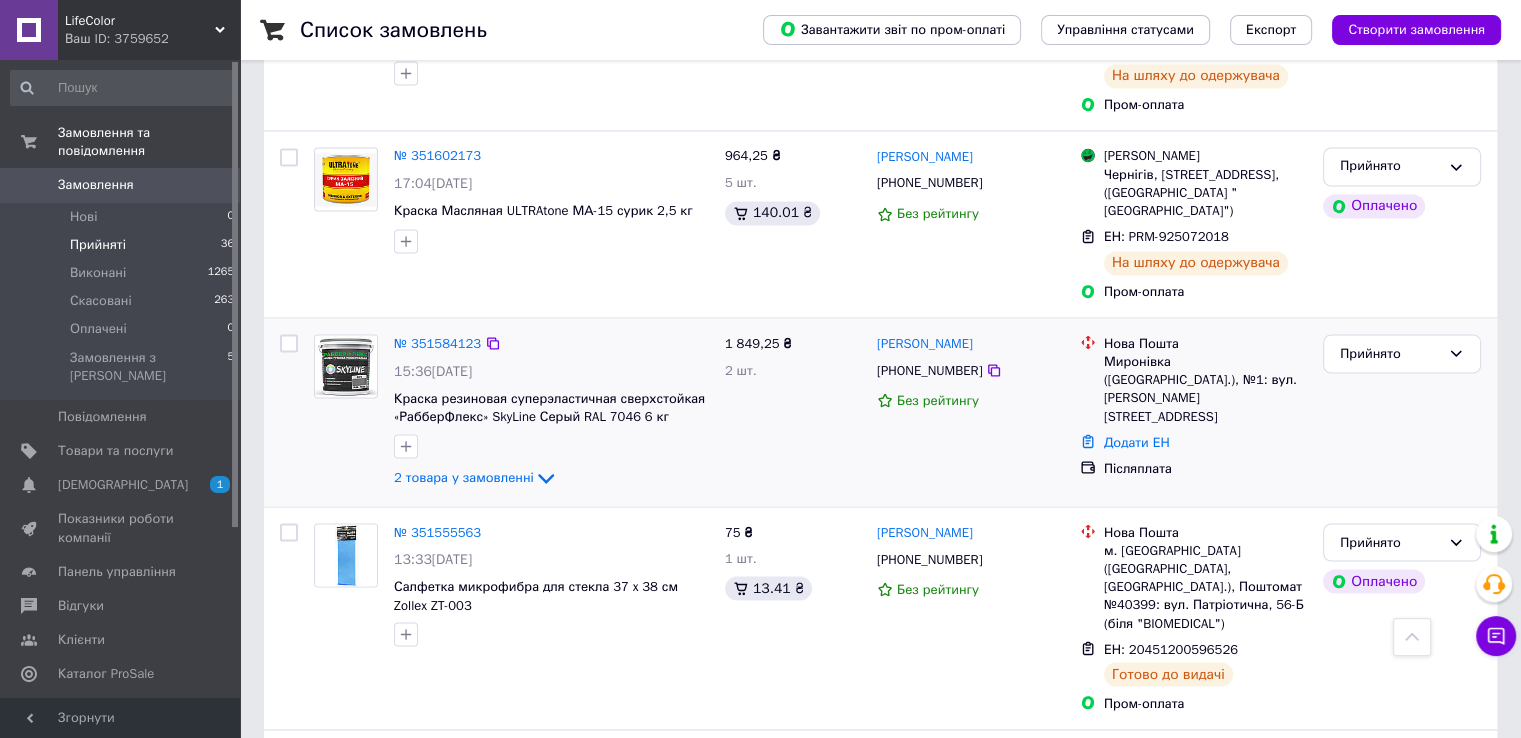 scroll, scrollTop: 3500, scrollLeft: 0, axis: vertical 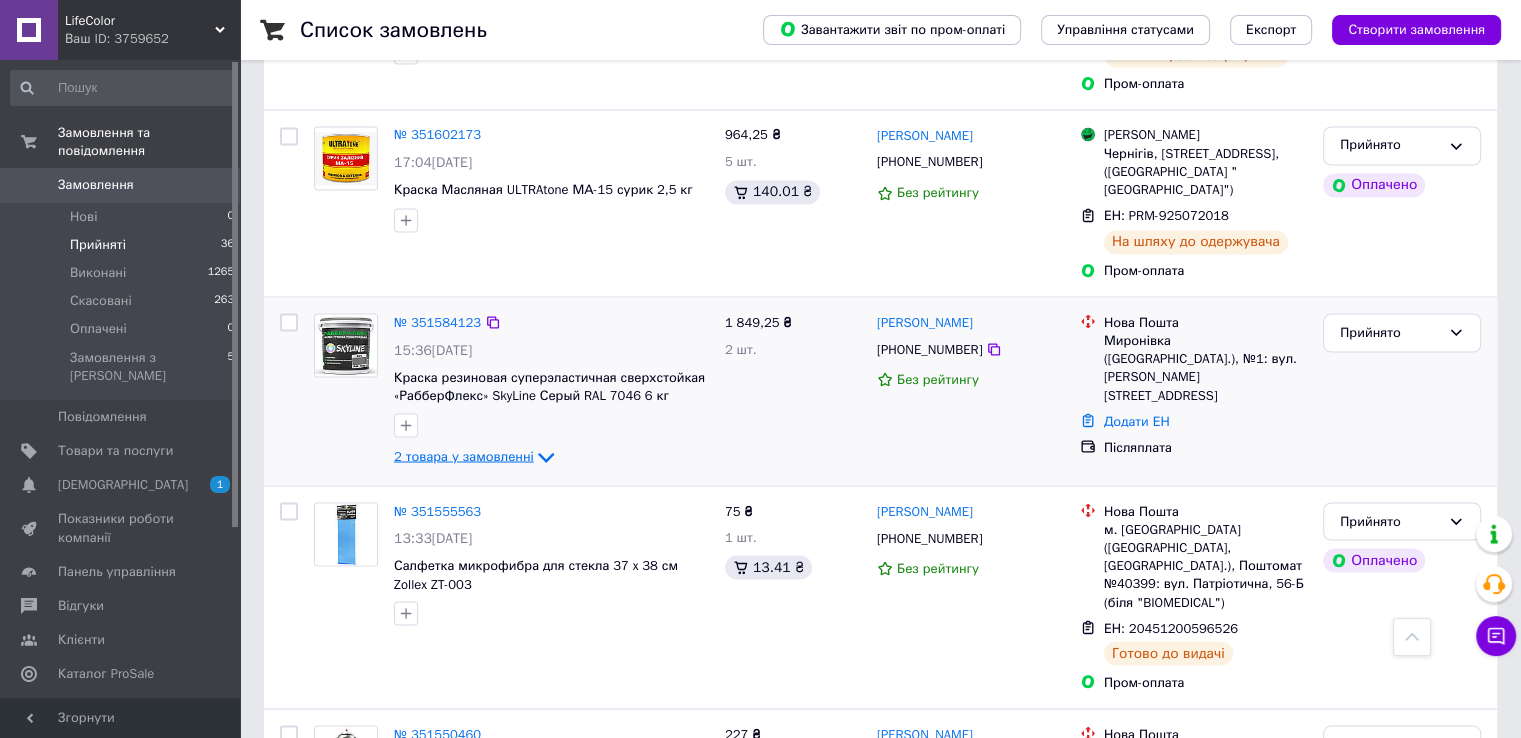 click on "2 товара у замовленні" at bounding box center [464, 455] 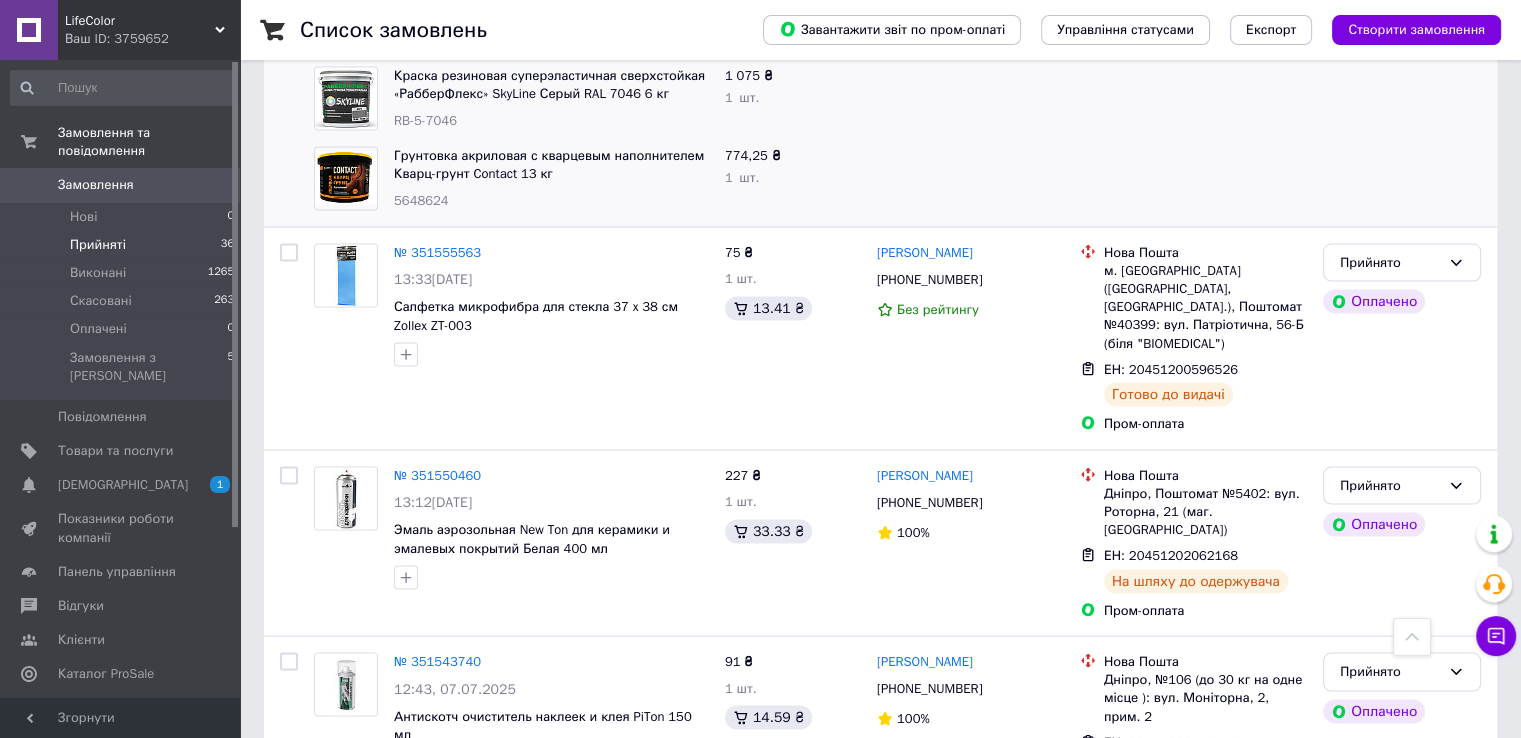 scroll, scrollTop: 3921, scrollLeft: 0, axis: vertical 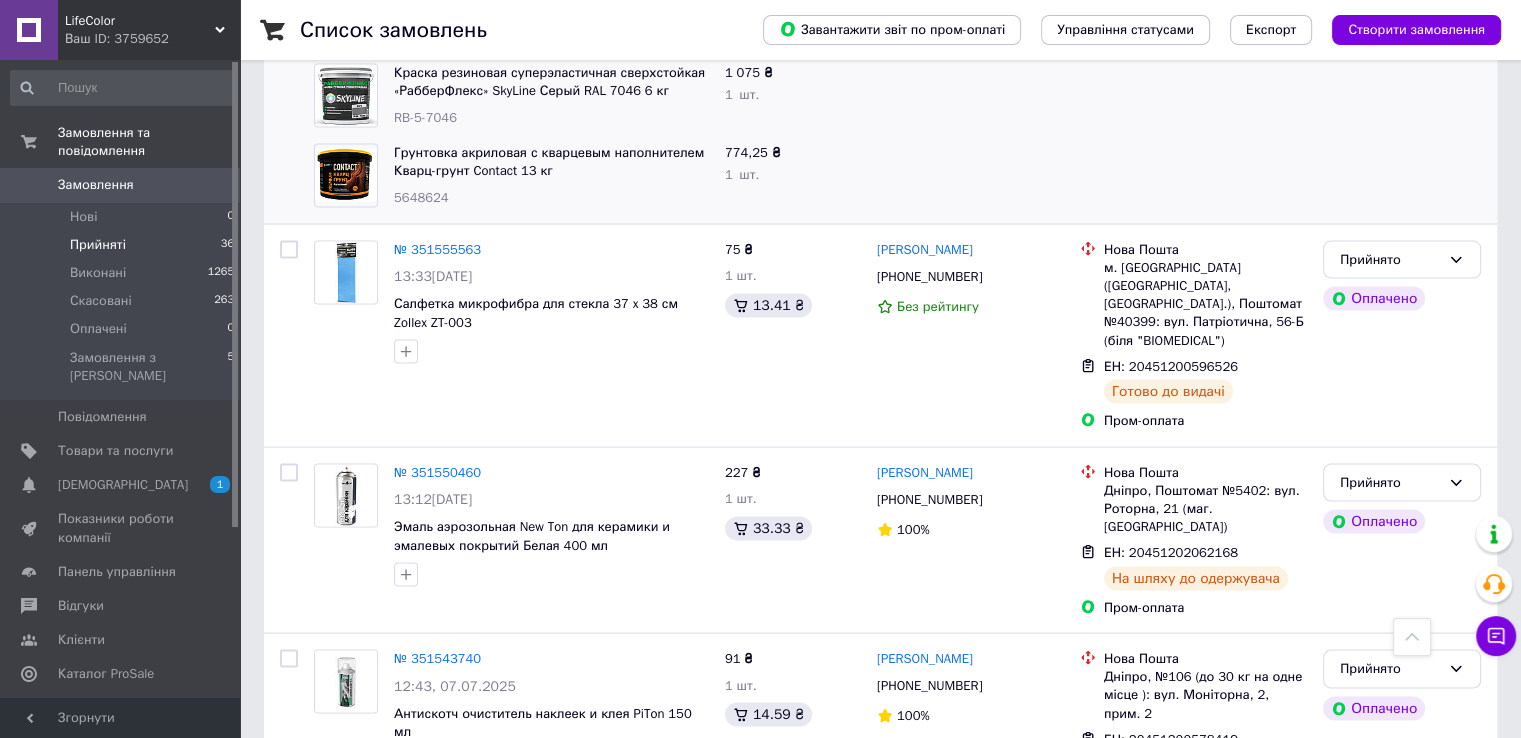 click on "2" at bounding box center (327, 865) 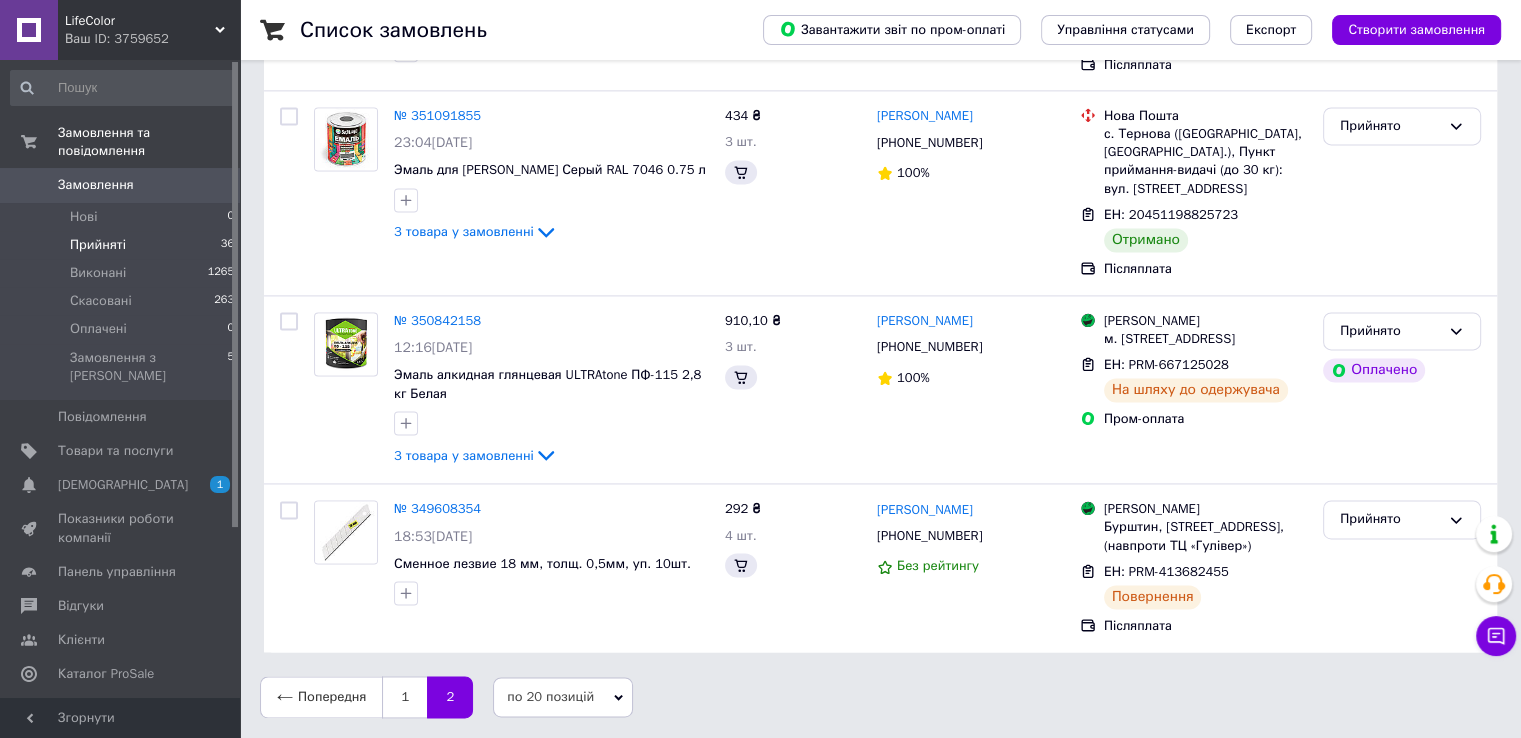scroll, scrollTop: 0, scrollLeft: 0, axis: both 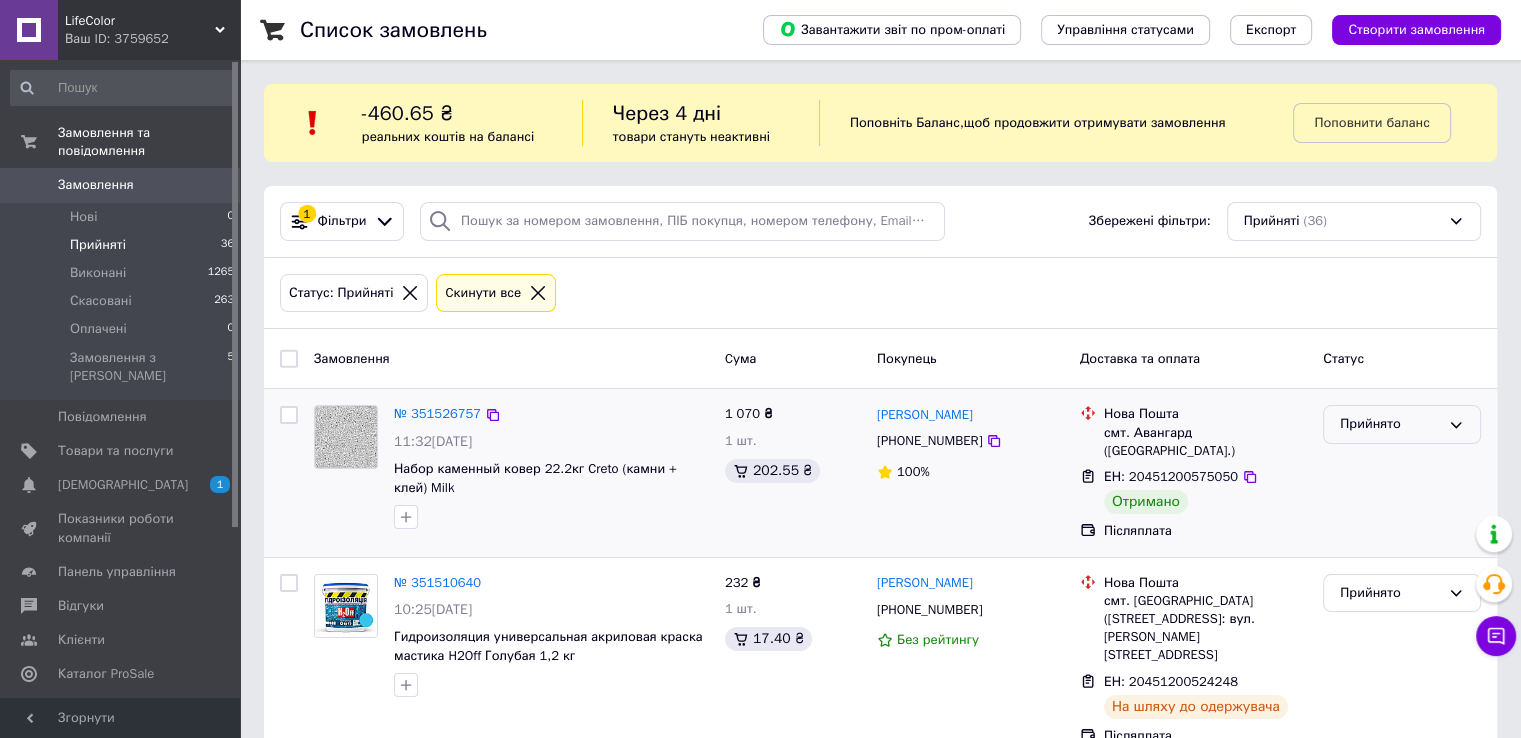 click on "Прийнято" at bounding box center (1390, 424) 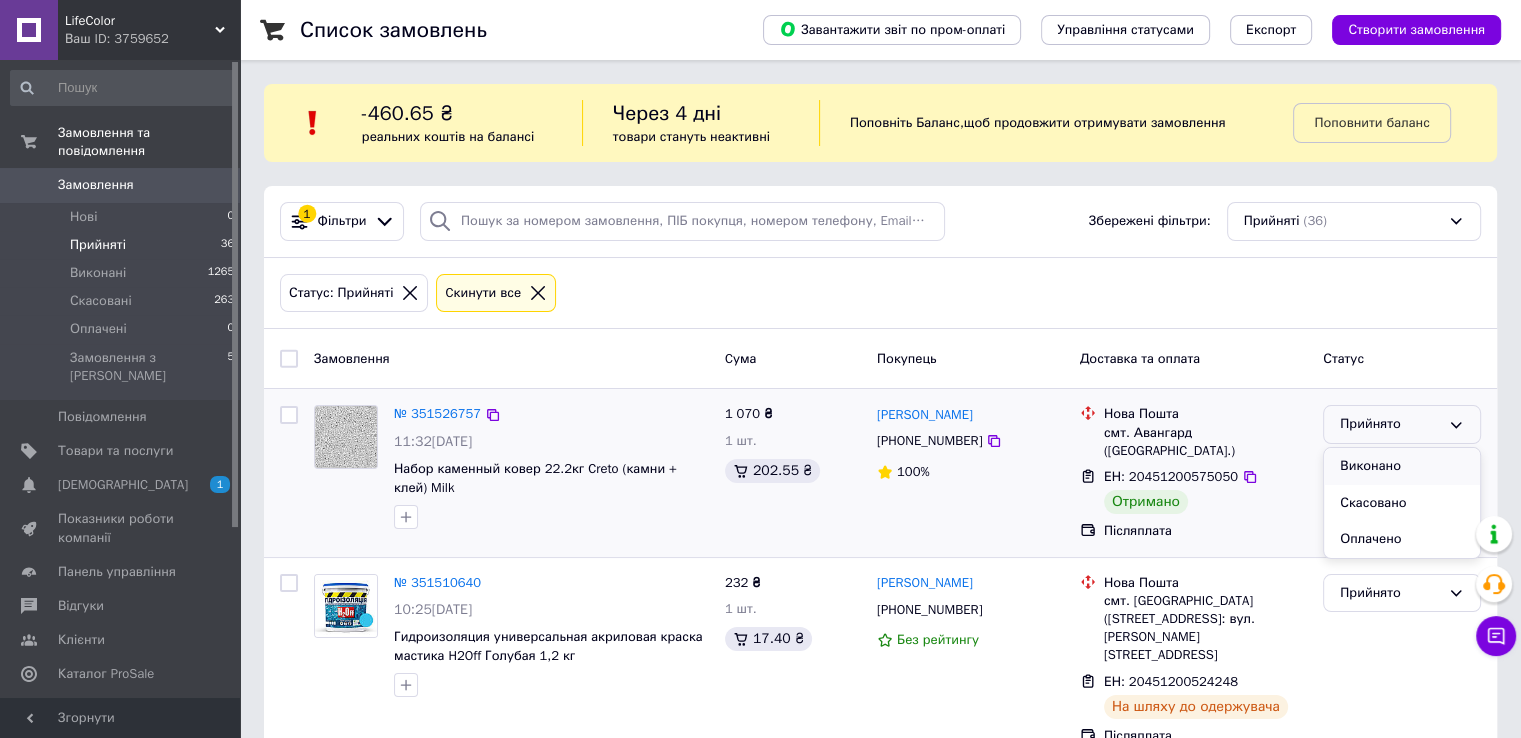 click on "Виконано" at bounding box center (1402, 466) 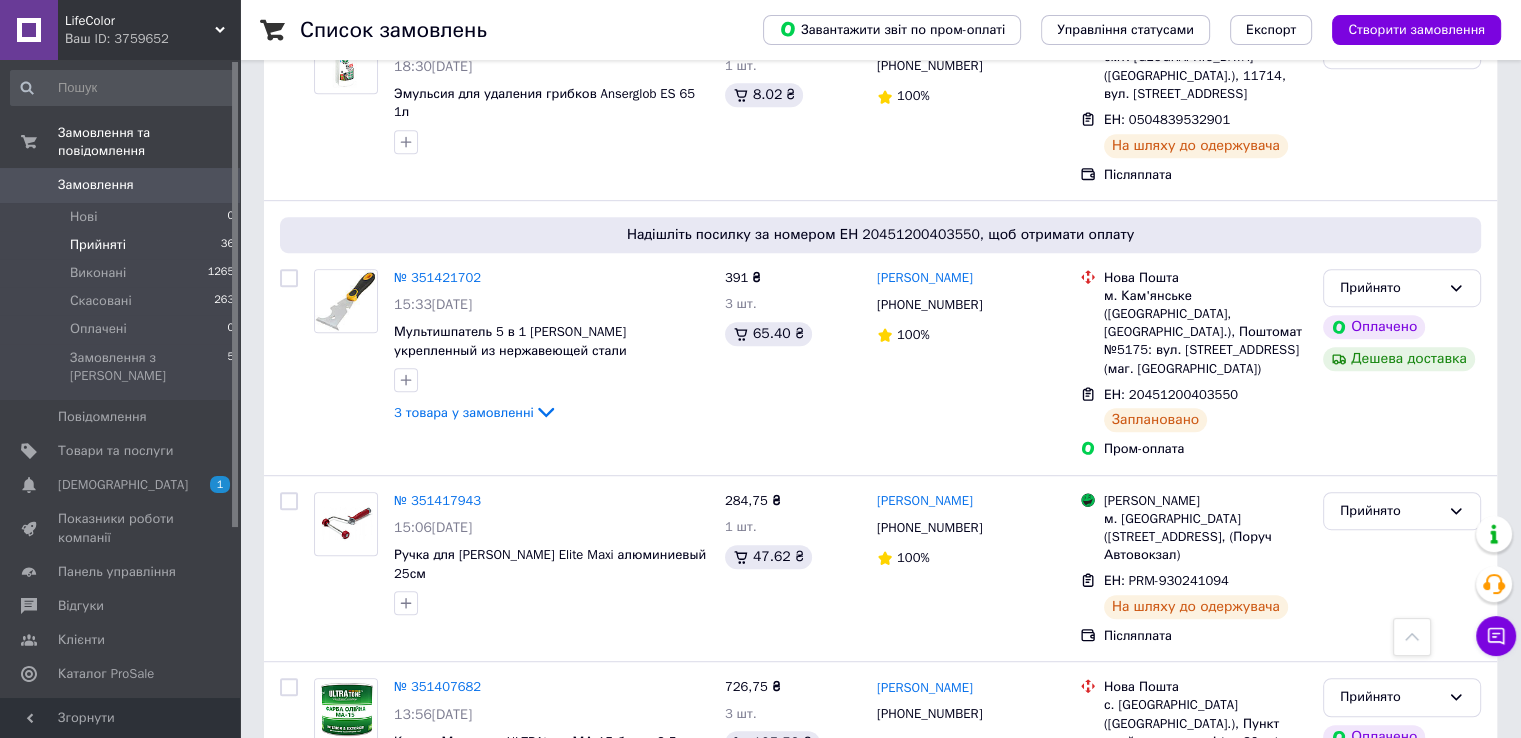 scroll, scrollTop: 1100, scrollLeft: 0, axis: vertical 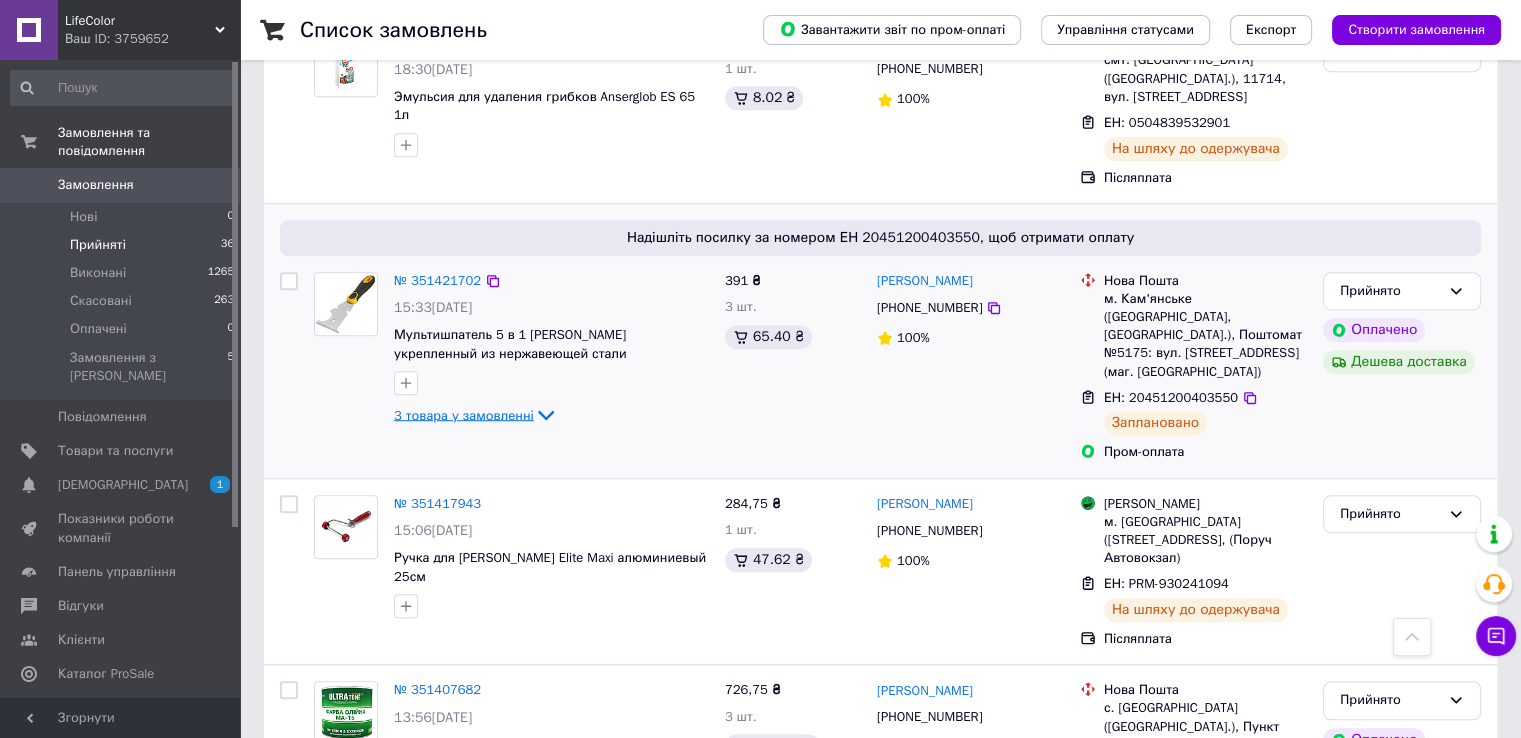 click on "3 товара у замовленні" at bounding box center [464, 414] 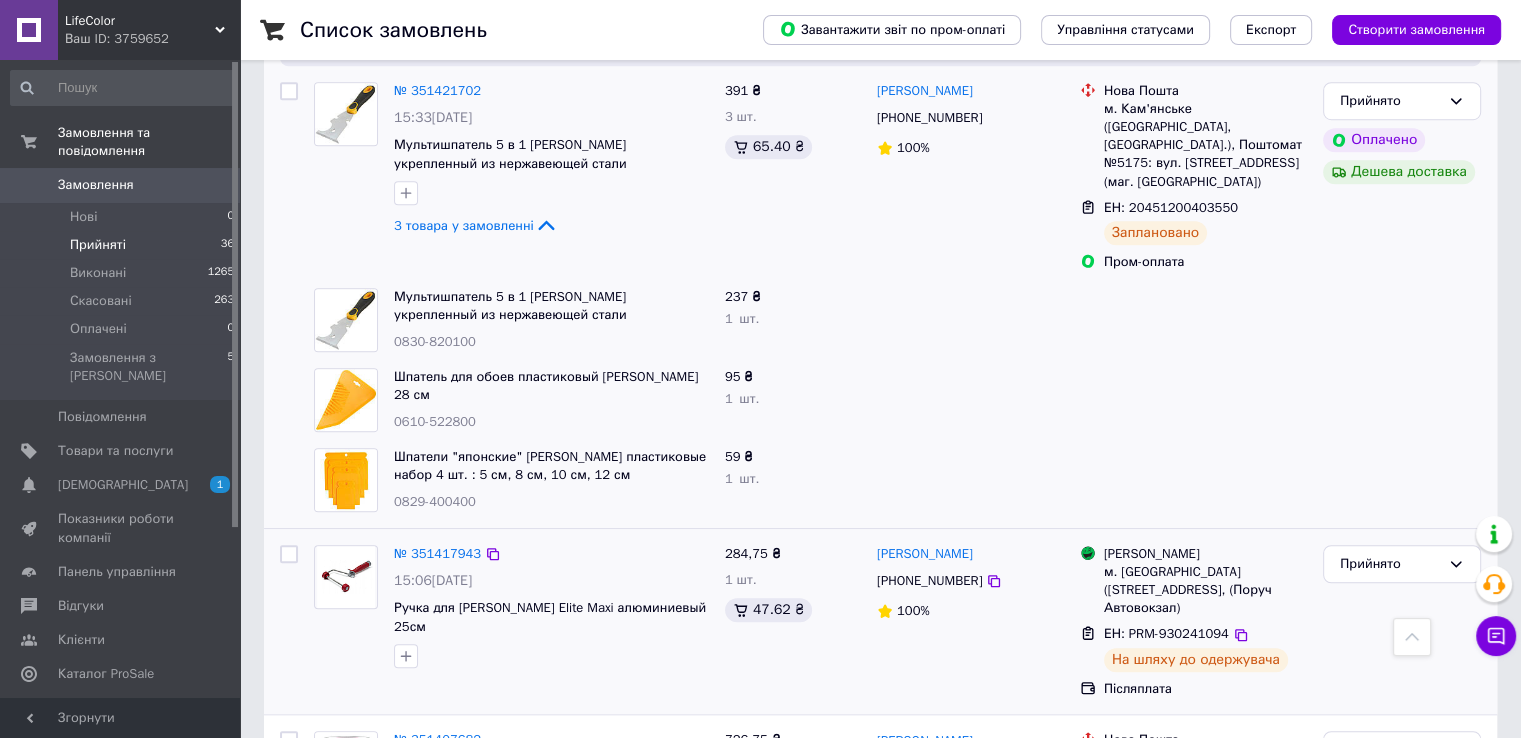 scroll, scrollTop: 1300, scrollLeft: 0, axis: vertical 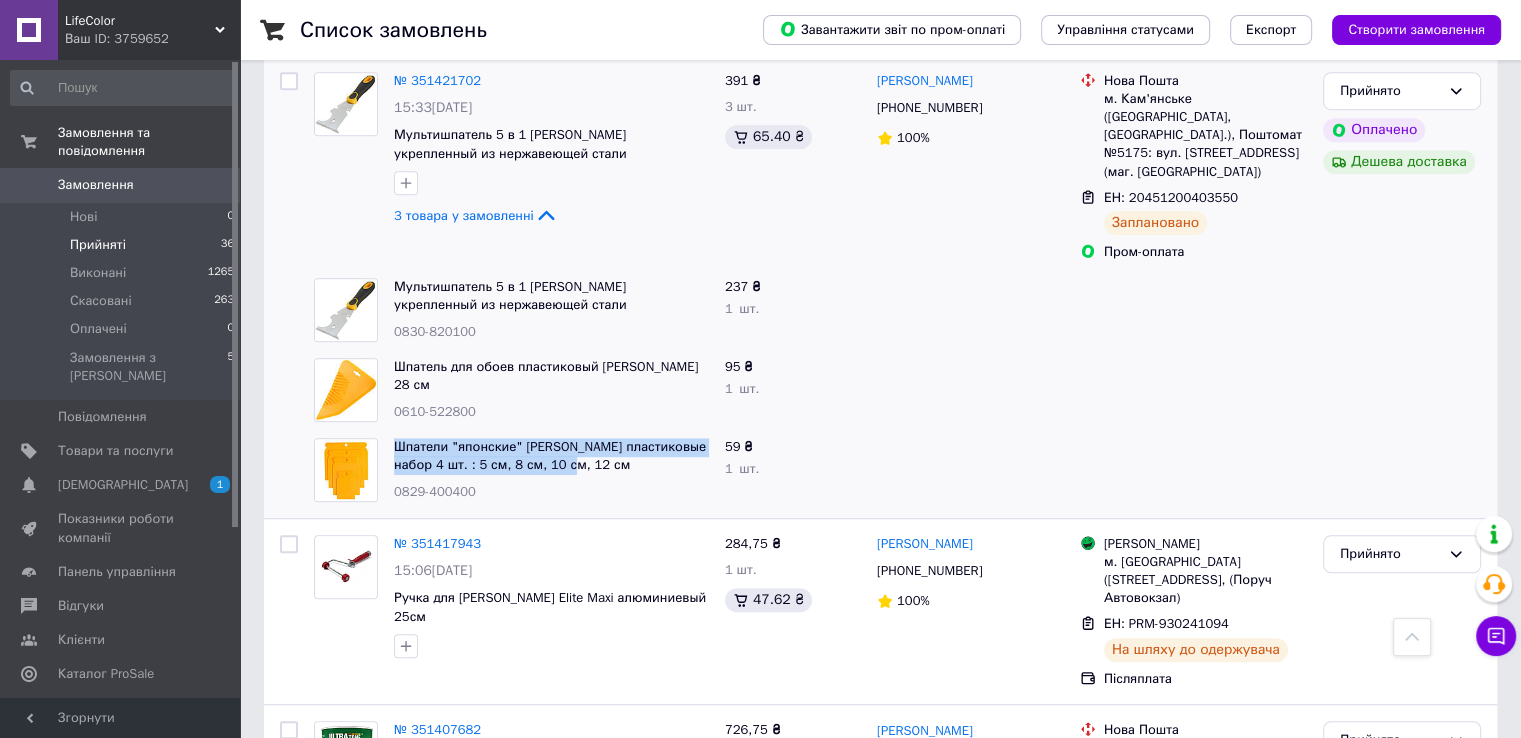 drag, startPoint x: 572, startPoint y: 385, endPoint x: 381, endPoint y: 366, distance: 191.9427 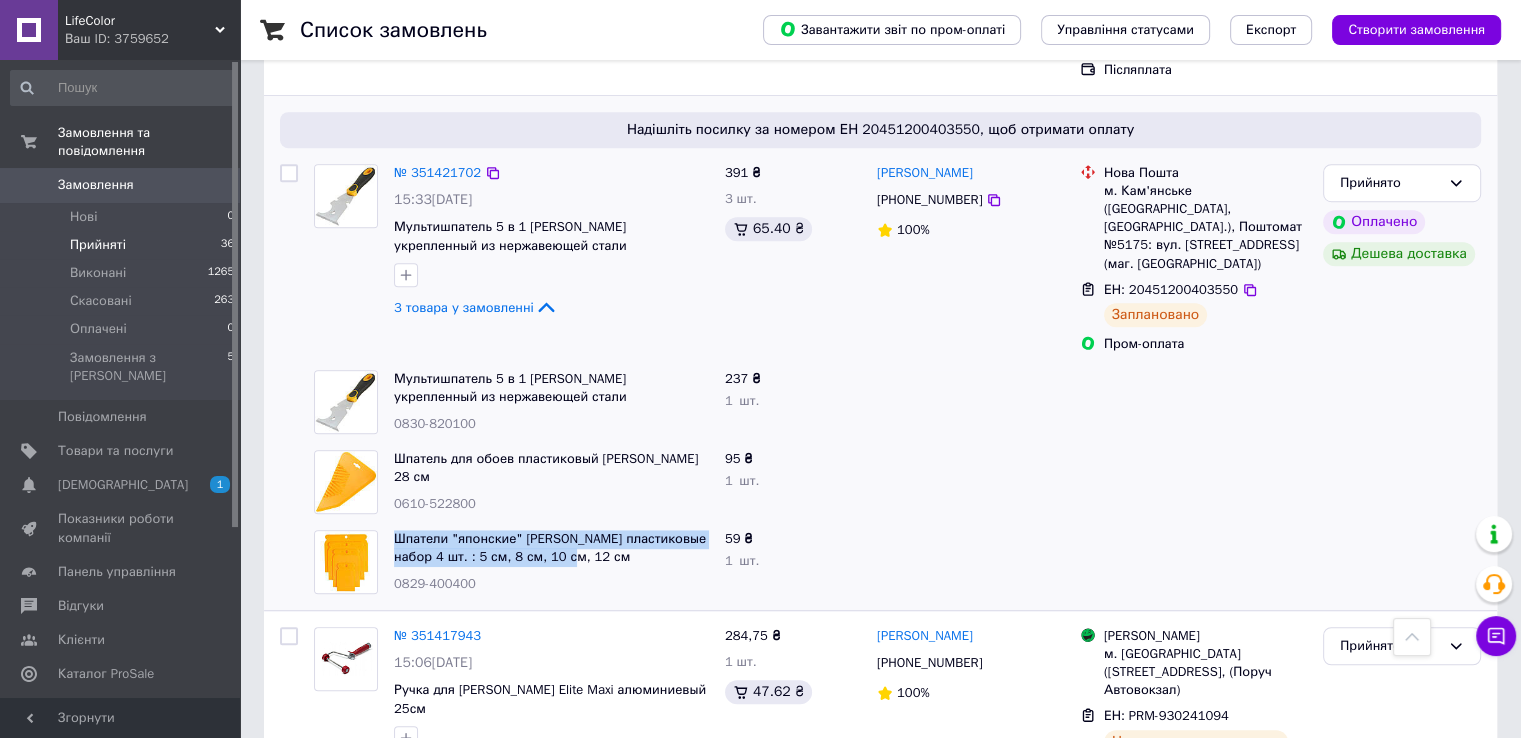 scroll, scrollTop: 1100, scrollLeft: 0, axis: vertical 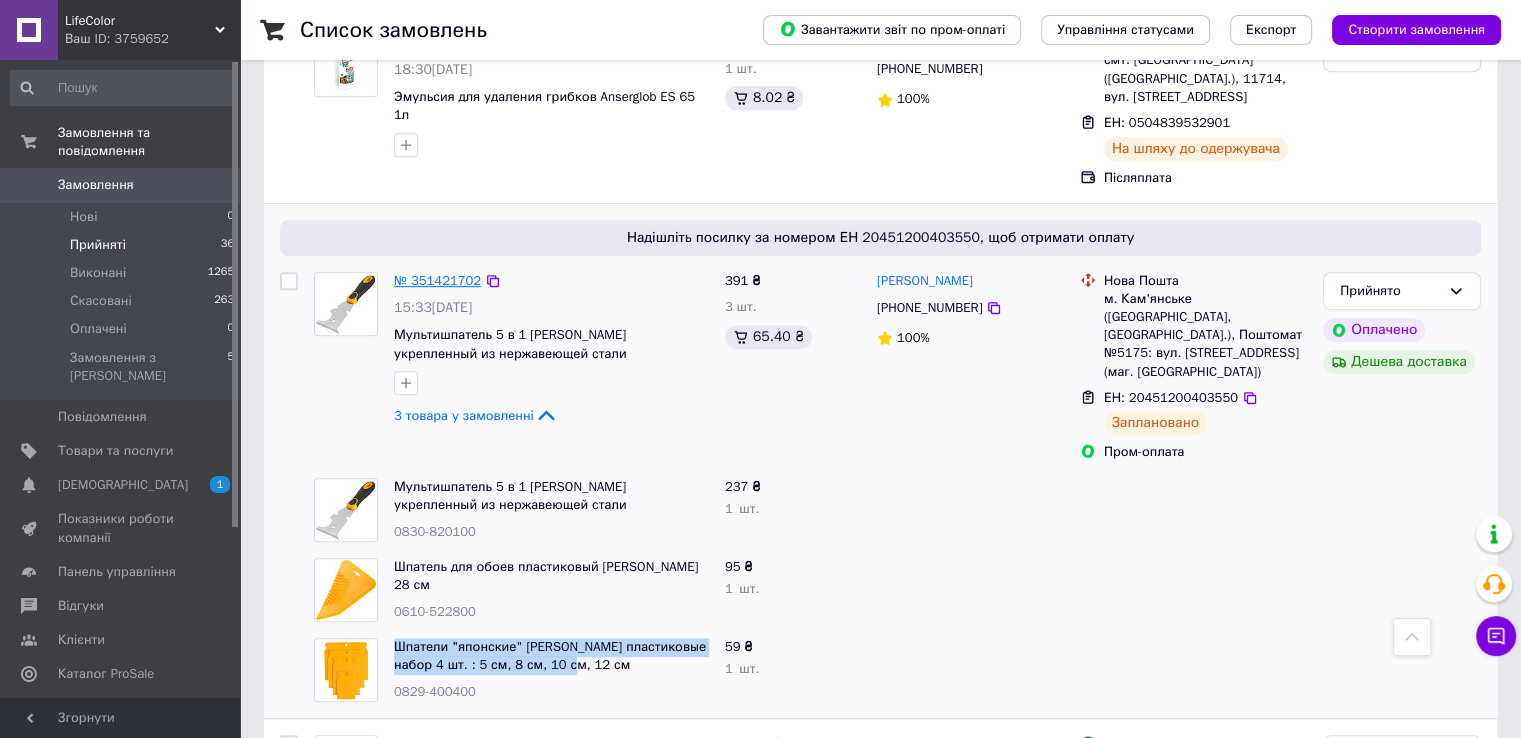 click on "№ 351421702" at bounding box center [437, 280] 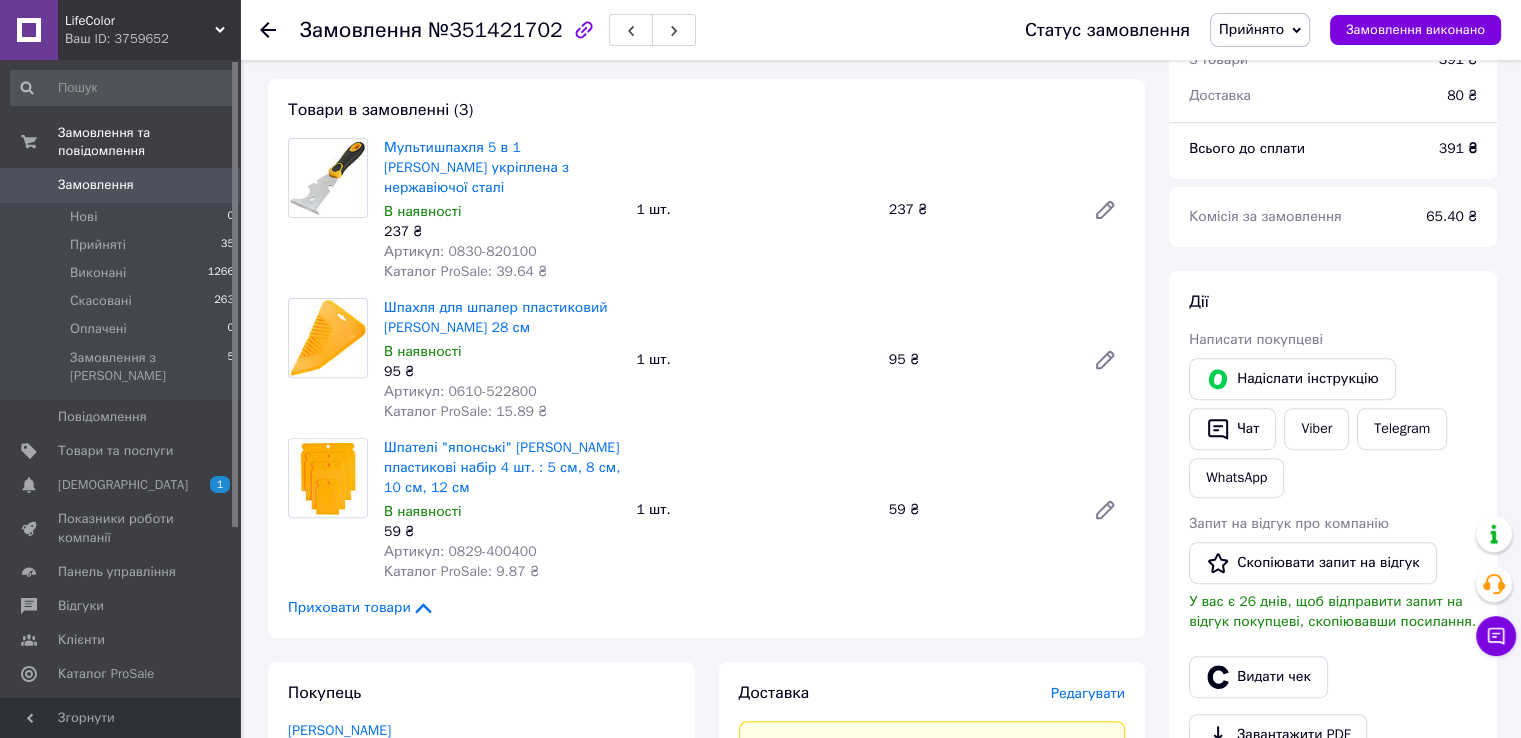 scroll, scrollTop: 653, scrollLeft: 0, axis: vertical 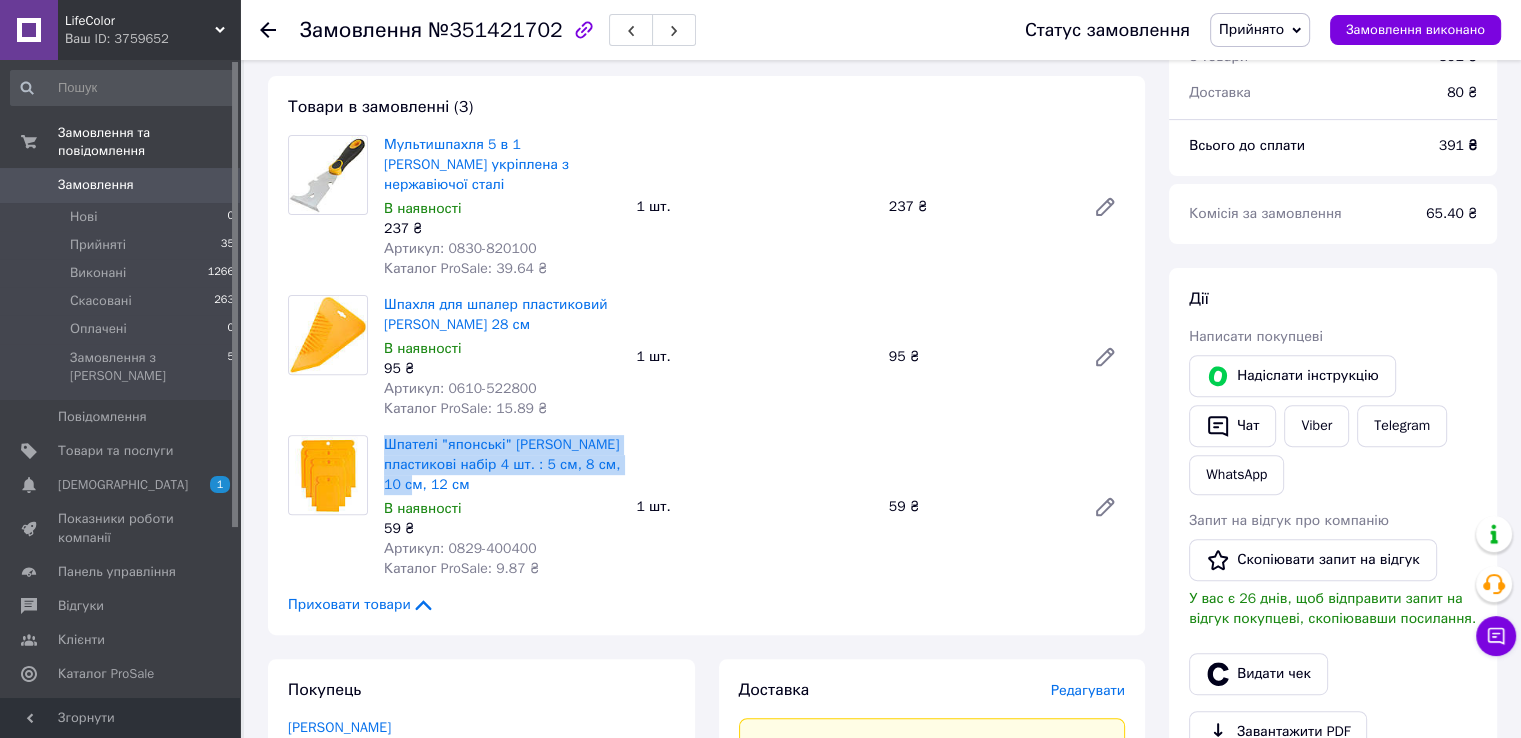 drag, startPoint x: 468, startPoint y: 463, endPoint x: 382, endPoint y: 426, distance: 93.62158 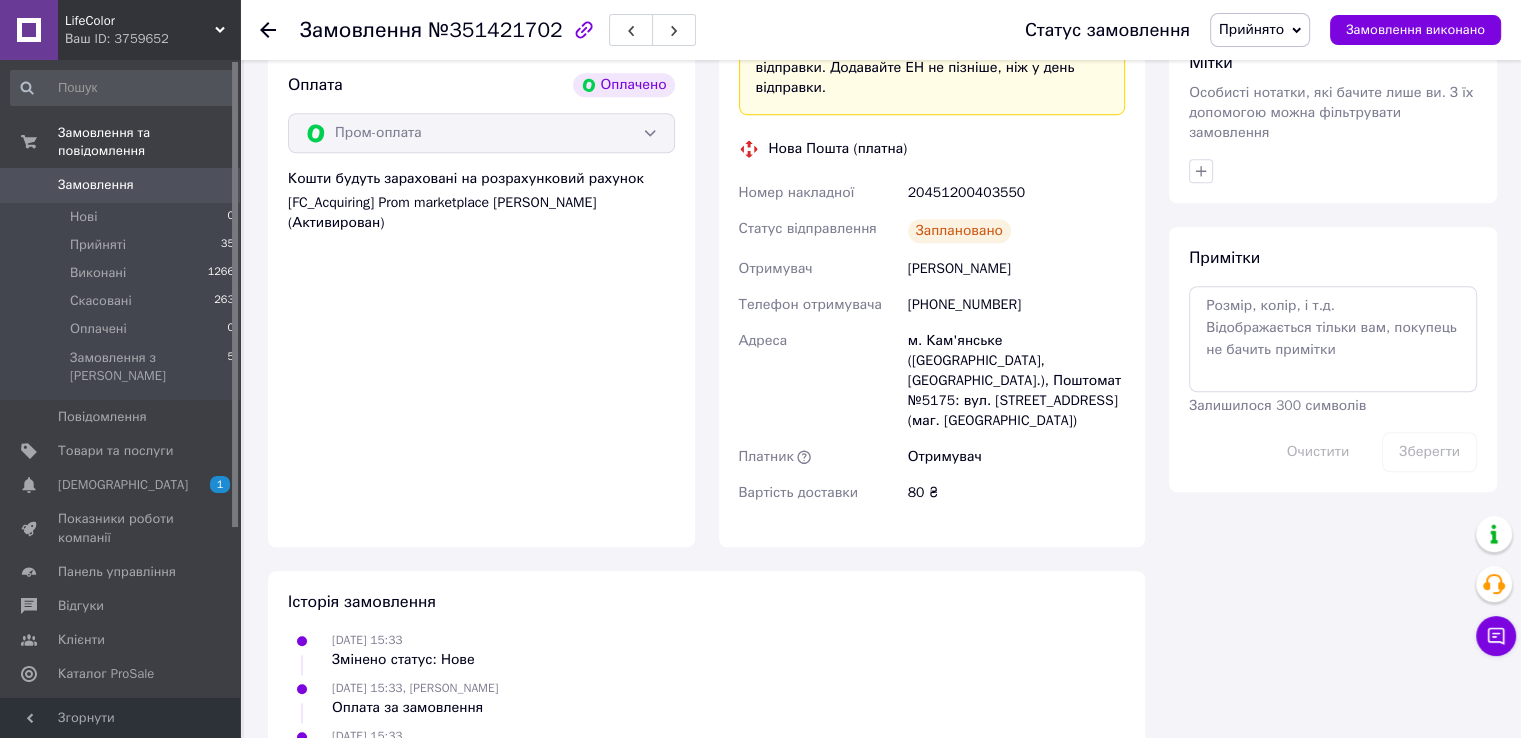 scroll, scrollTop: 1653, scrollLeft: 0, axis: vertical 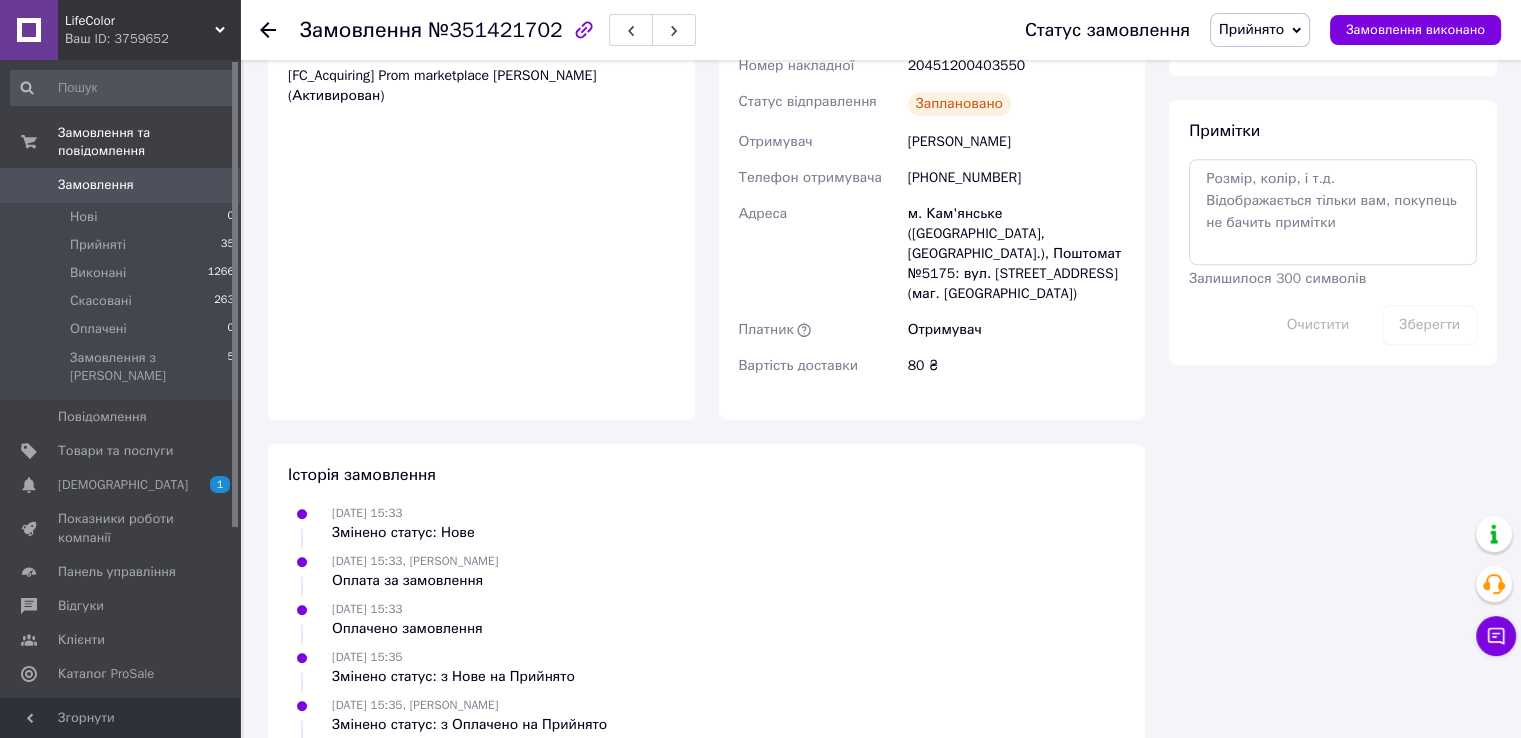 click 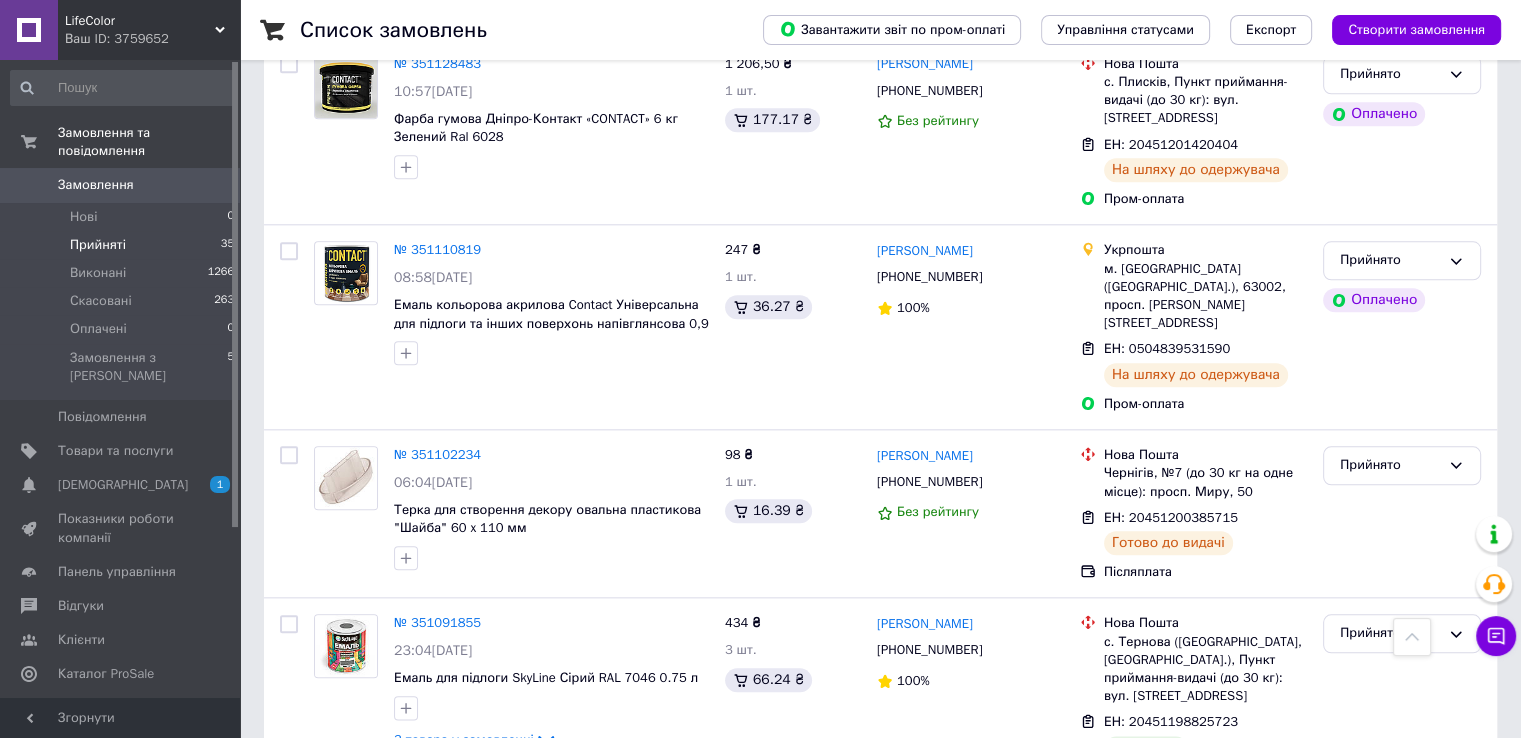 scroll, scrollTop: 2300, scrollLeft: 0, axis: vertical 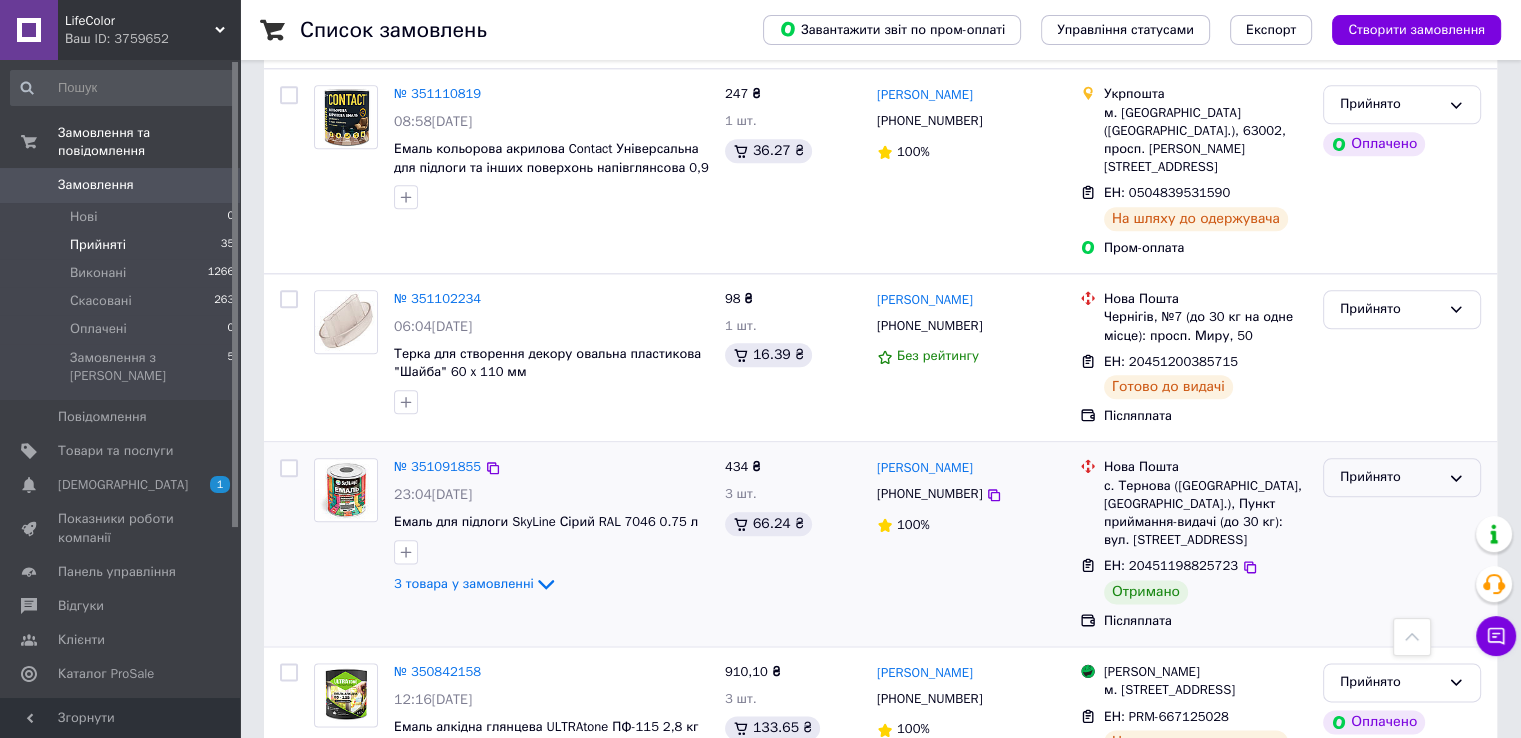 click on "Прийнято" at bounding box center [1390, 477] 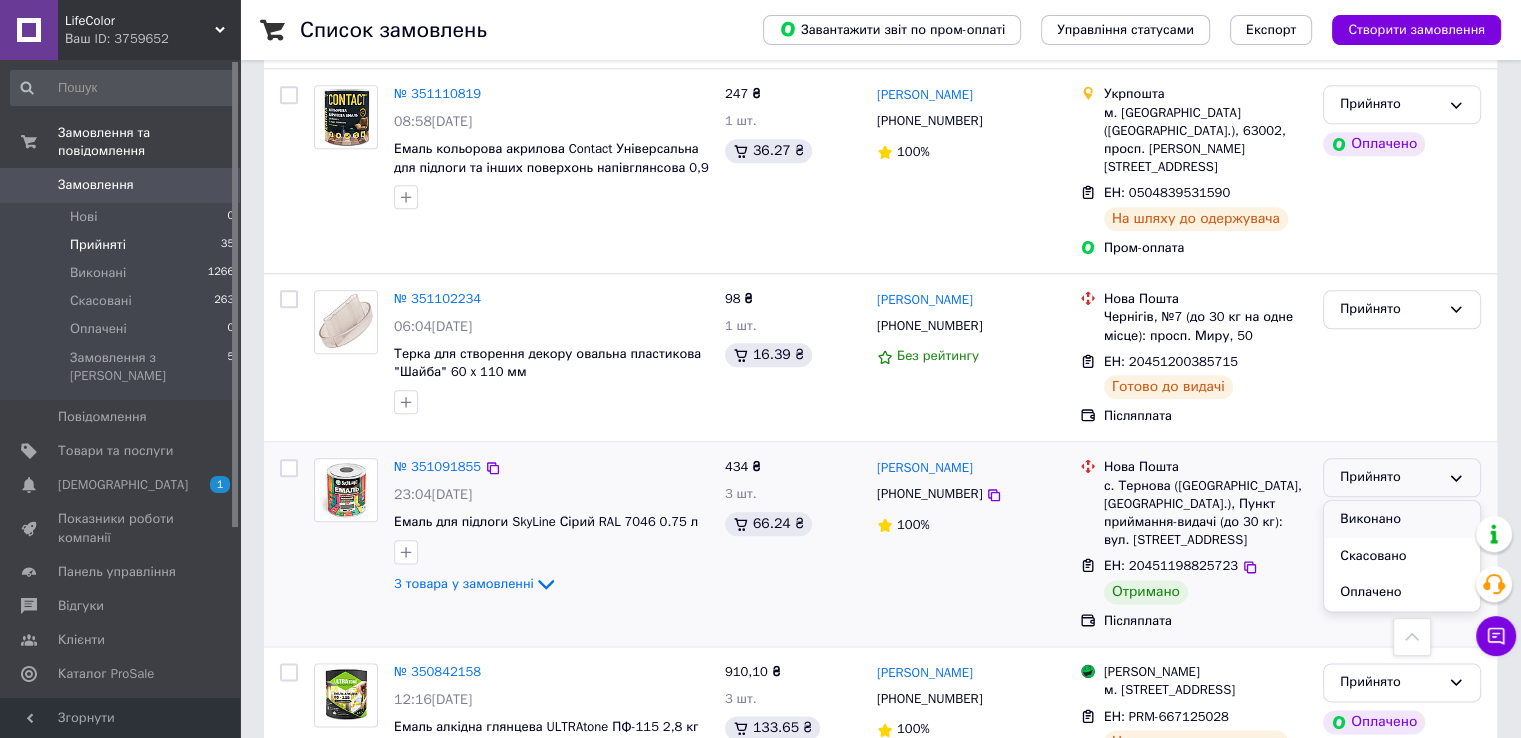 click on "Виконано" at bounding box center (1402, 519) 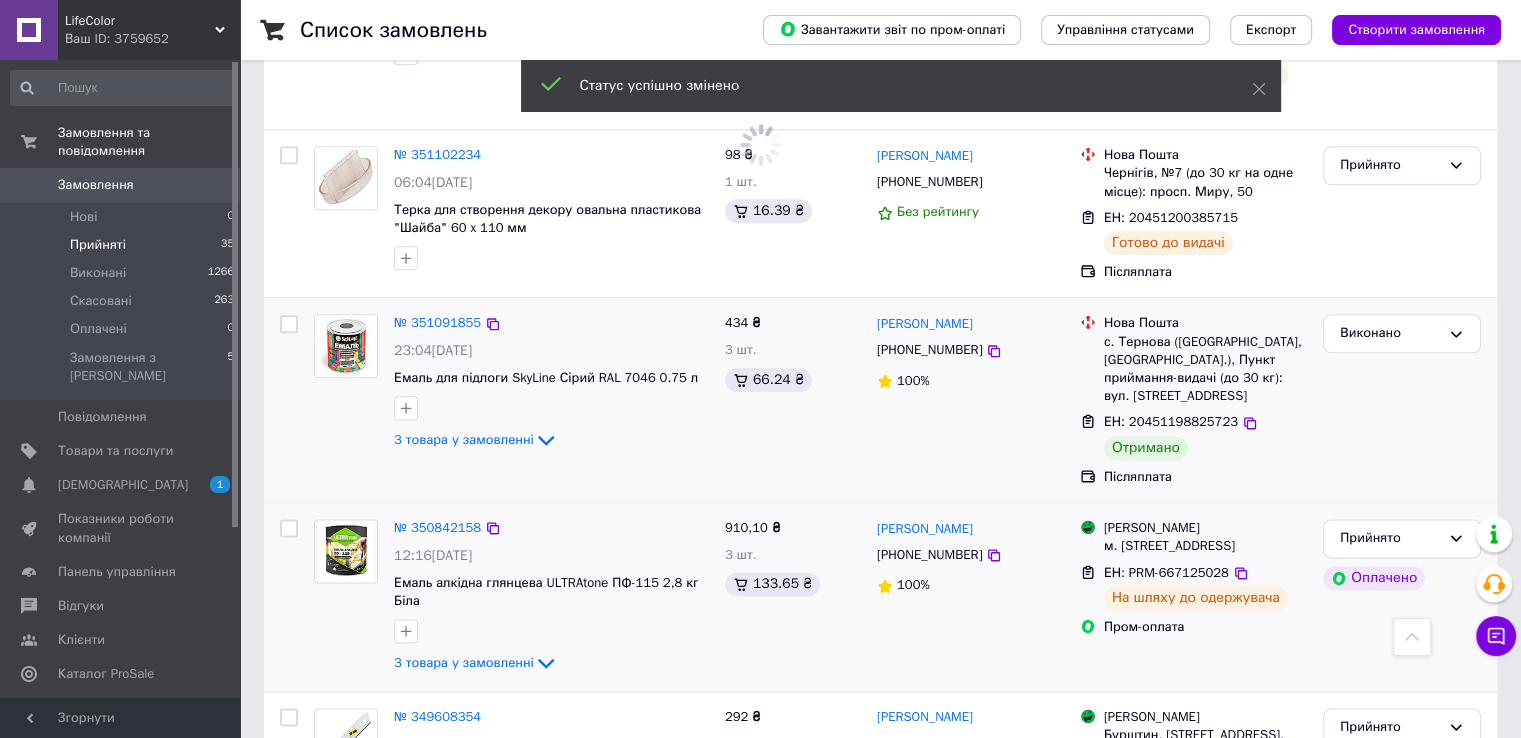 scroll, scrollTop: 2467, scrollLeft: 0, axis: vertical 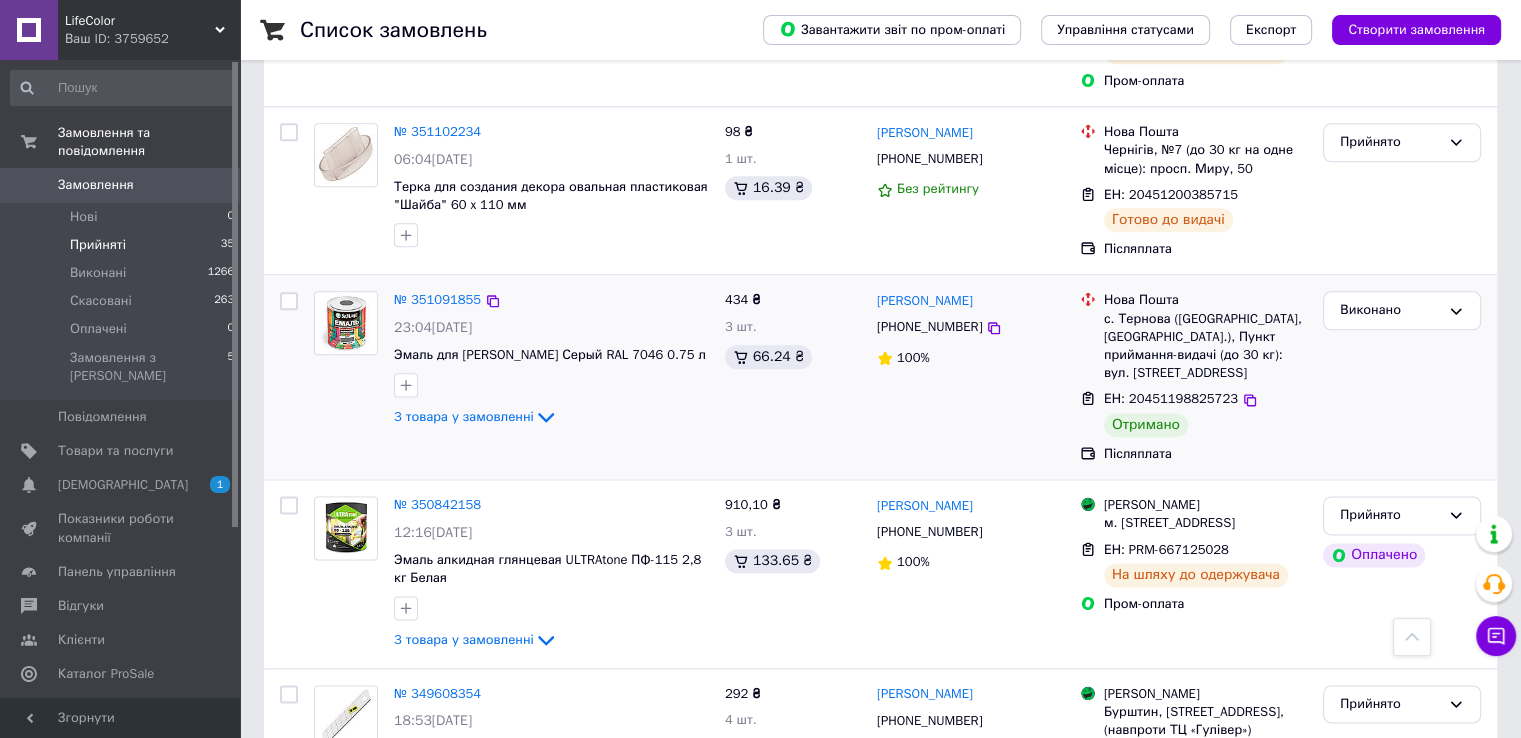 click on "1" at bounding box center [404, 881] 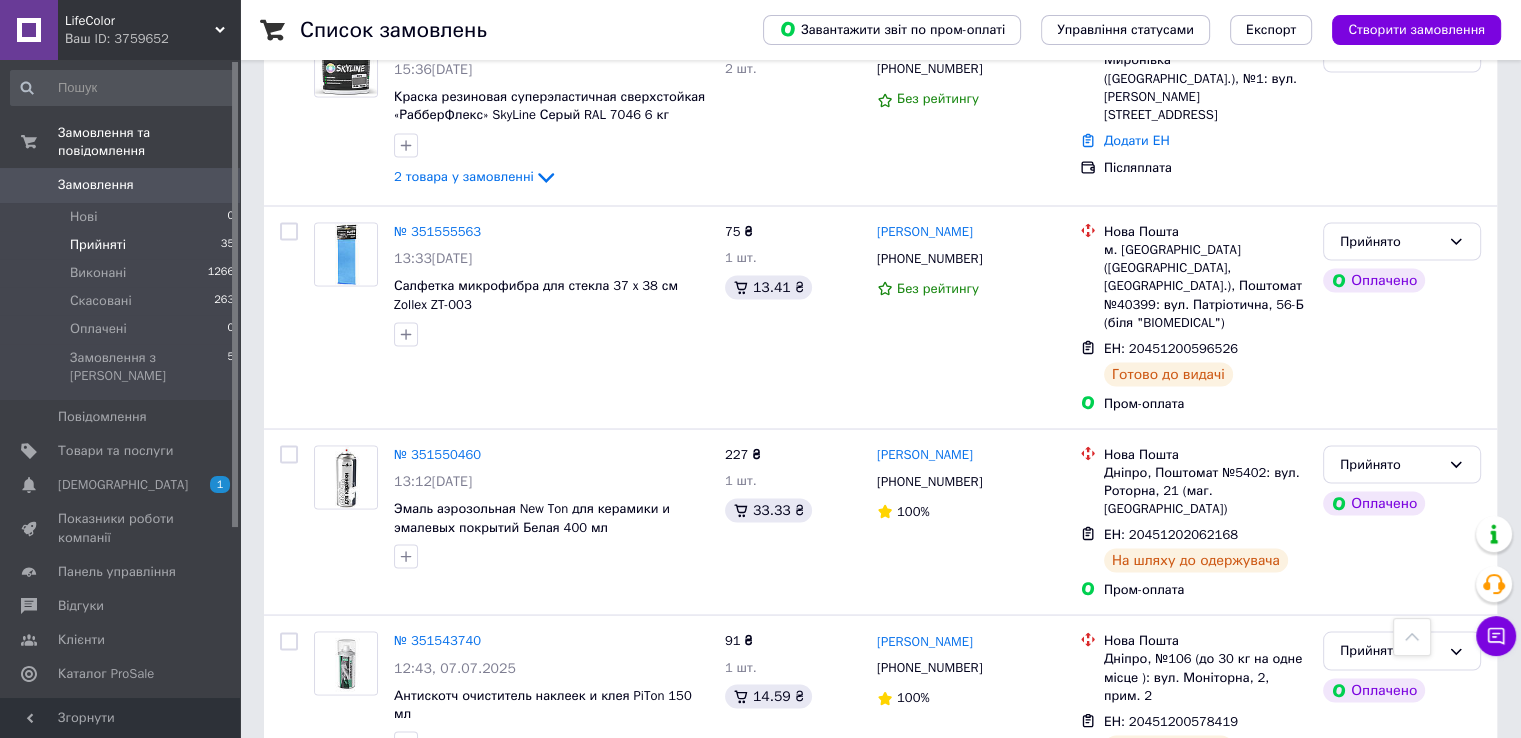 scroll, scrollTop: 3601, scrollLeft: 0, axis: vertical 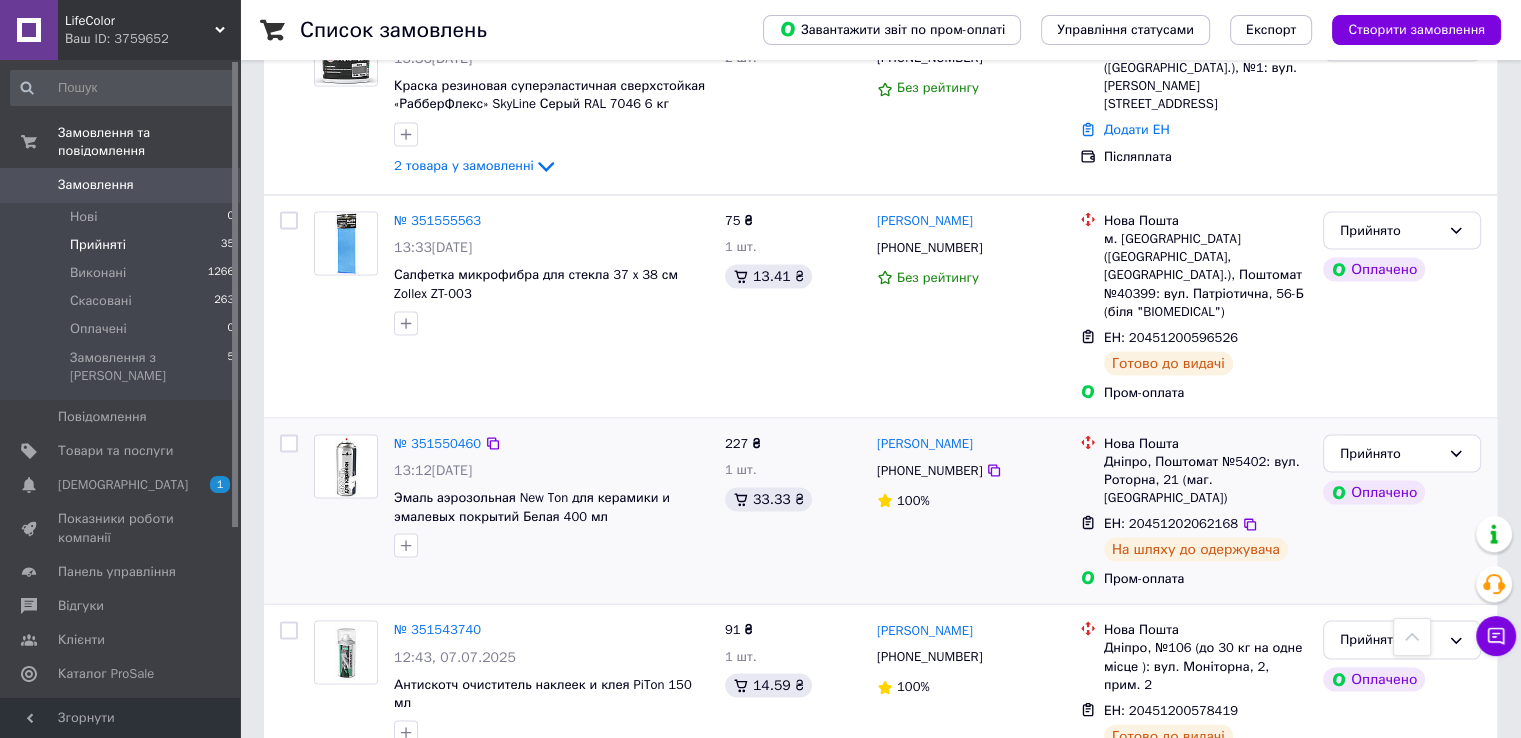 click at bounding box center (289, 511) 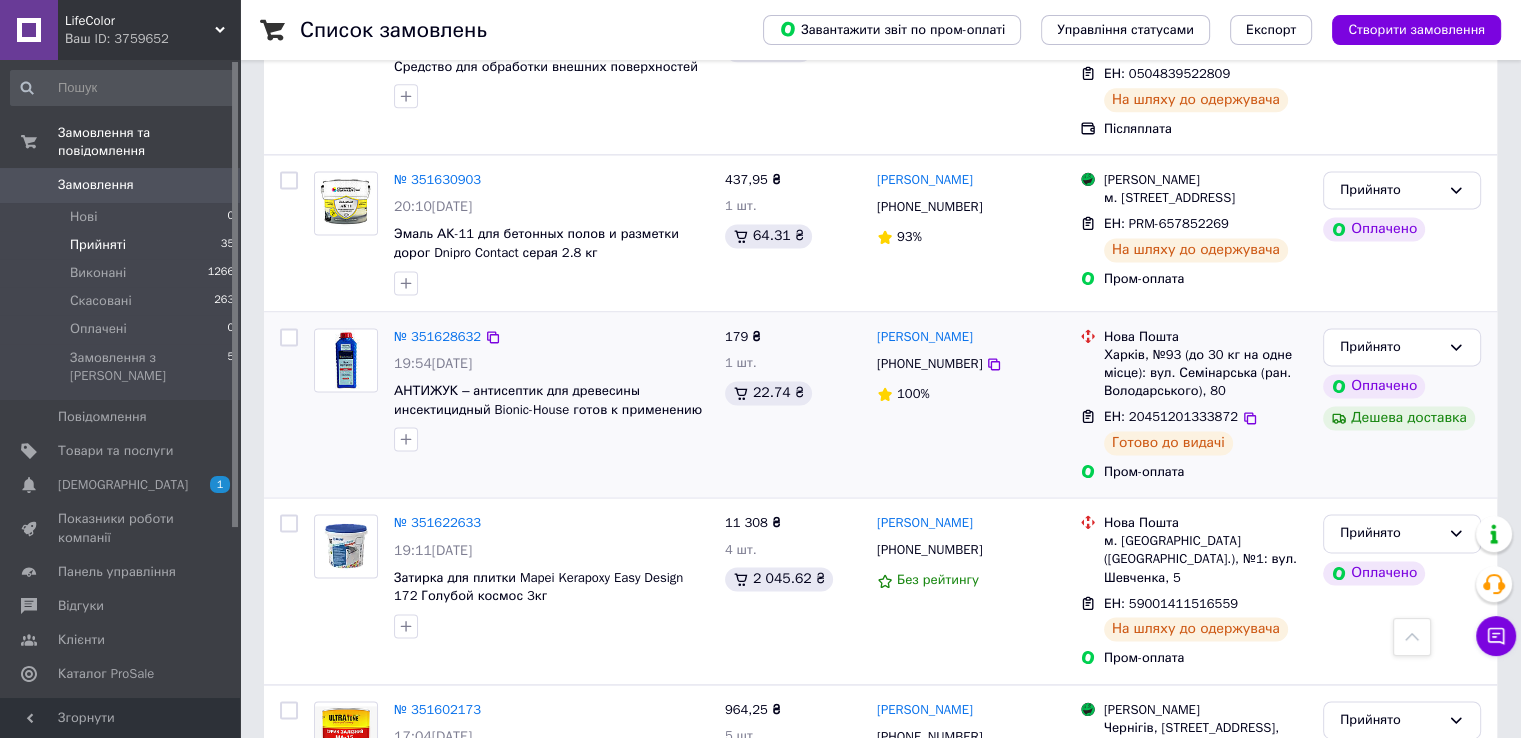 scroll, scrollTop: 2701, scrollLeft: 0, axis: vertical 